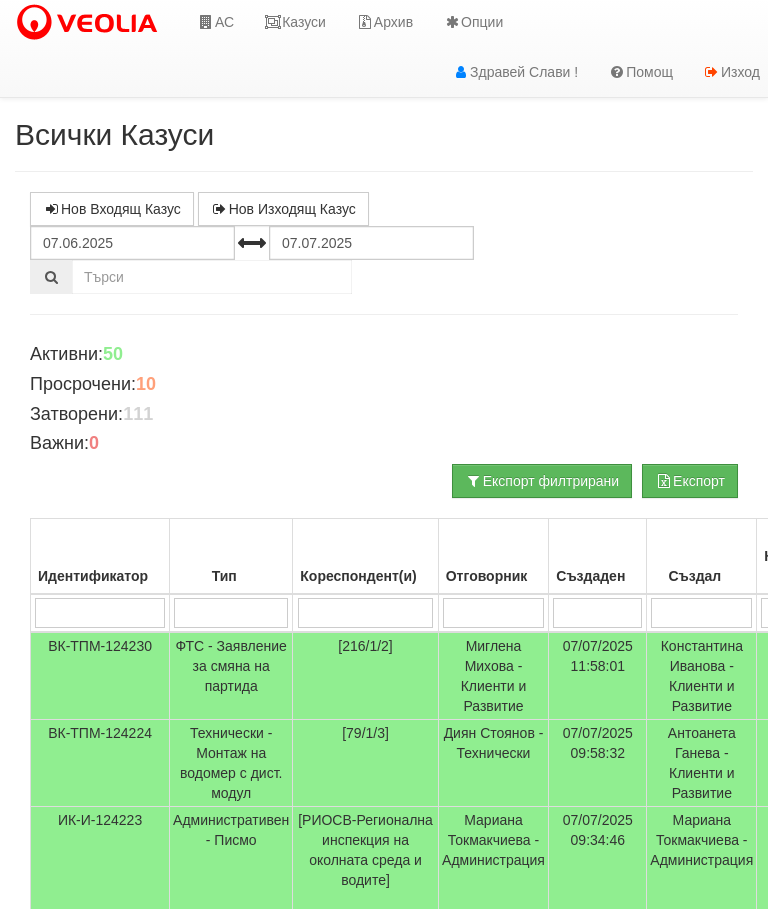 scroll, scrollTop: 0, scrollLeft: 0, axis: both 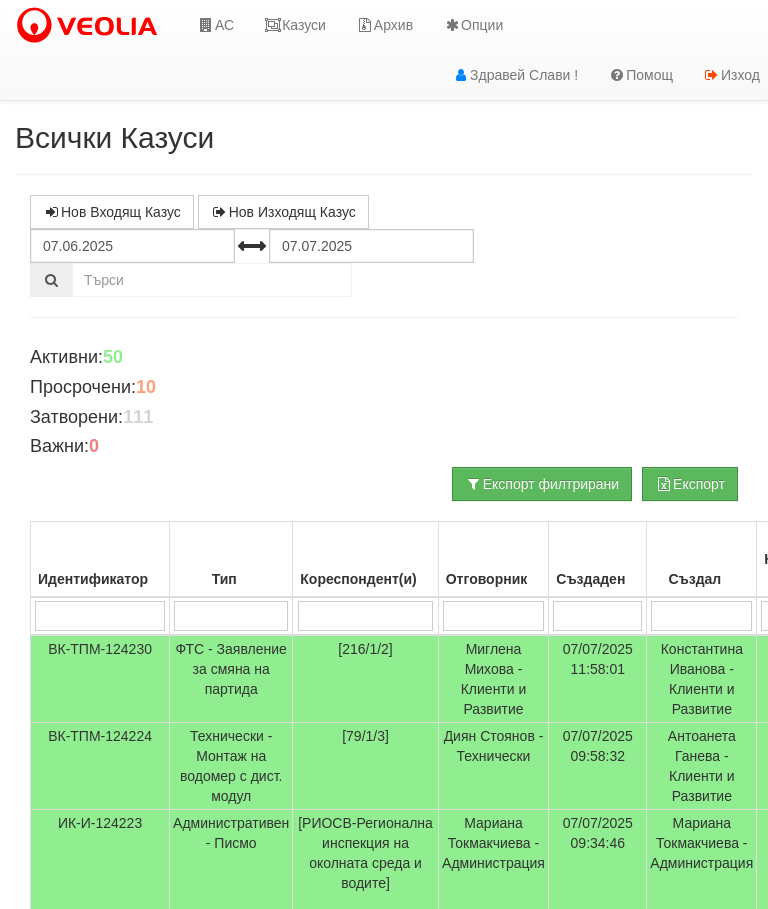 click on "Казуси" at bounding box center [295, 25] 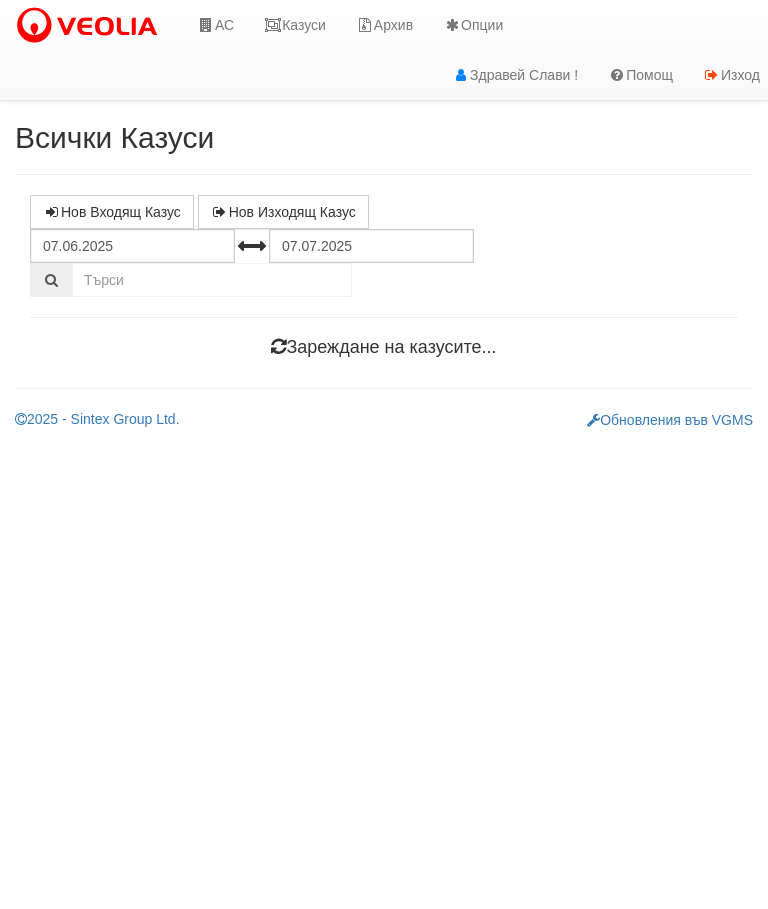 scroll, scrollTop: 0, scrollLeft: 0, axis: both 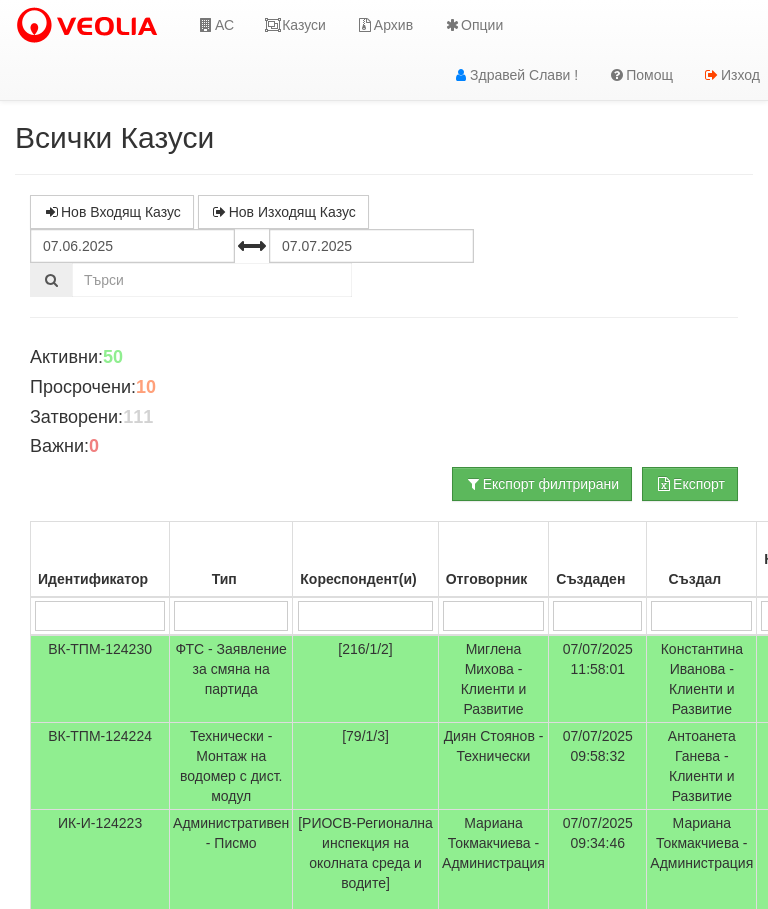 click on "Казуси" at bounding box center (295, 25) 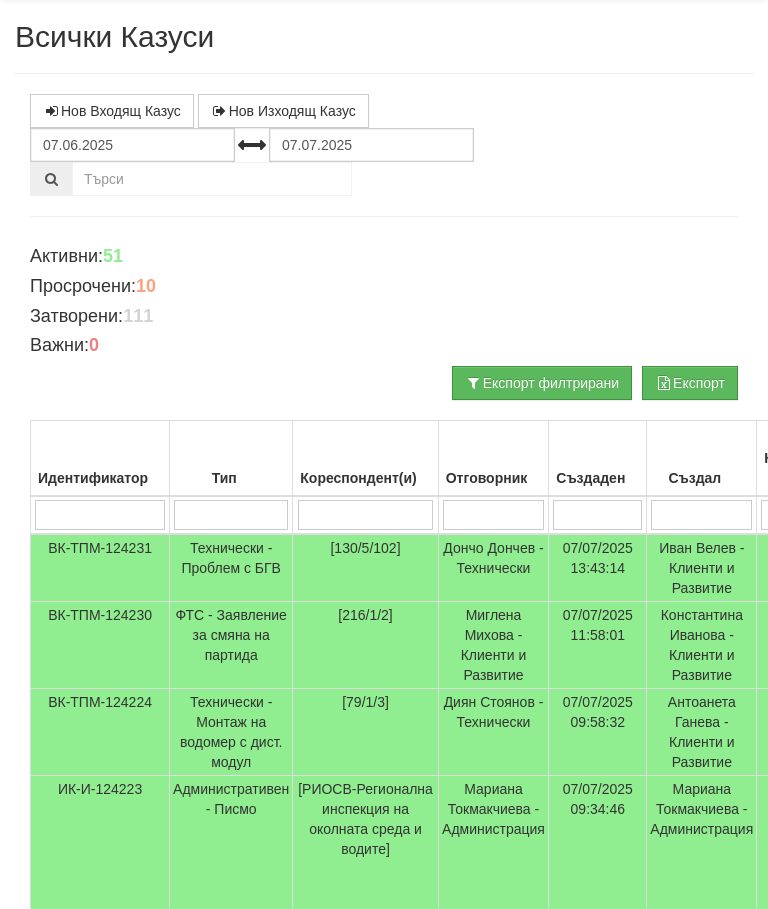 scroll, scrollTop: 0, scrollLeft: 0, axis: both 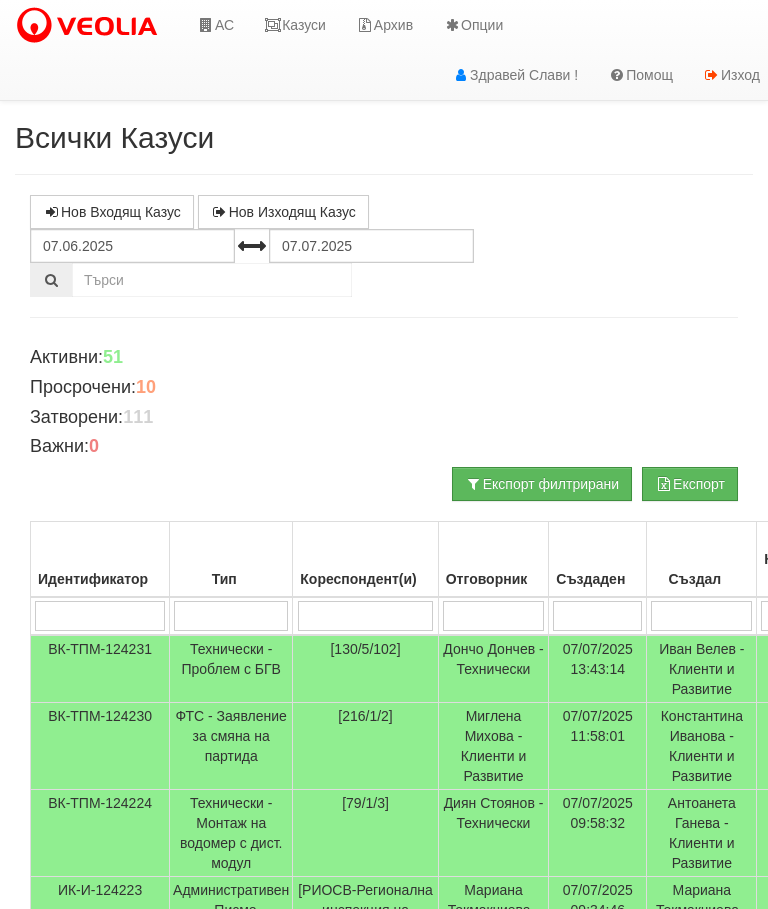 click on "АС" at bounding box center [215, 25] 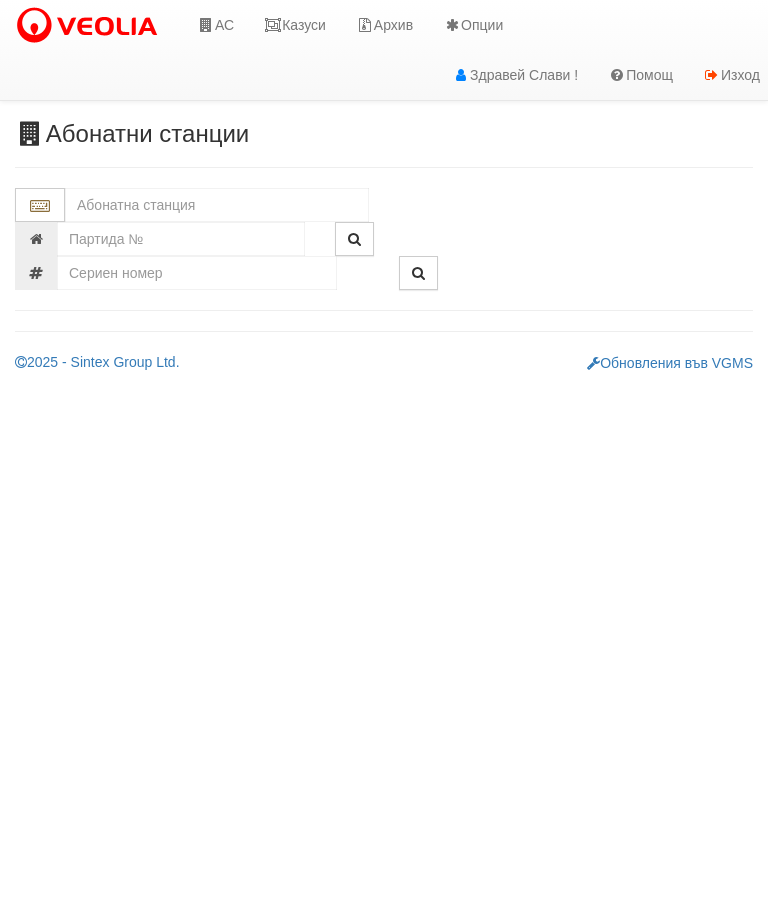 scroll, scrollTop: 0, scrollLeft: 0, axis: both 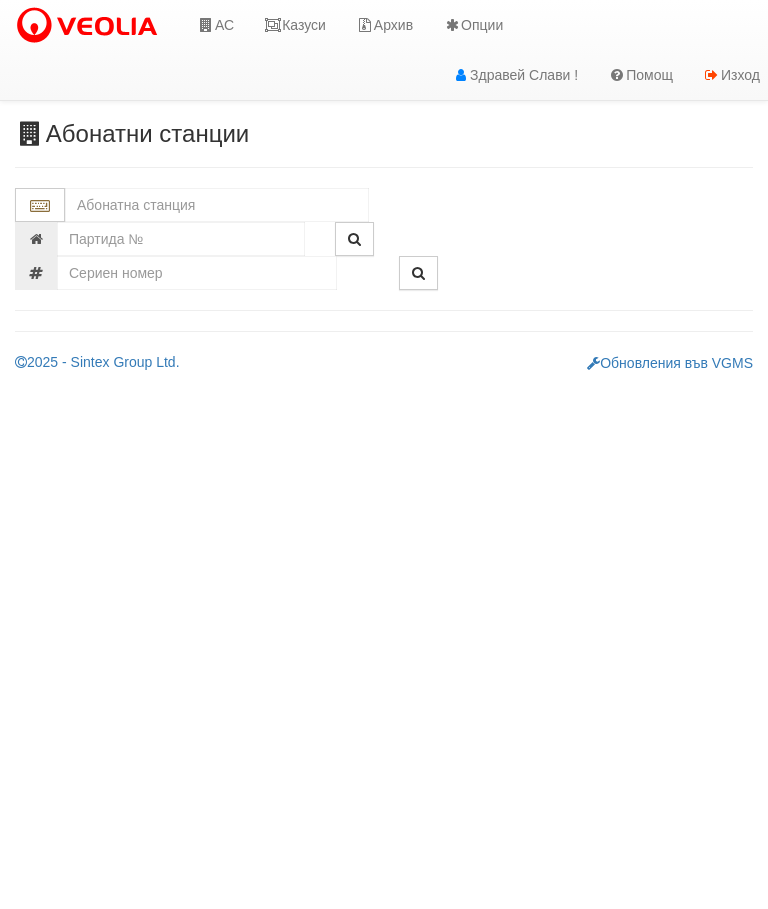 click at bounding box center [217, 205] 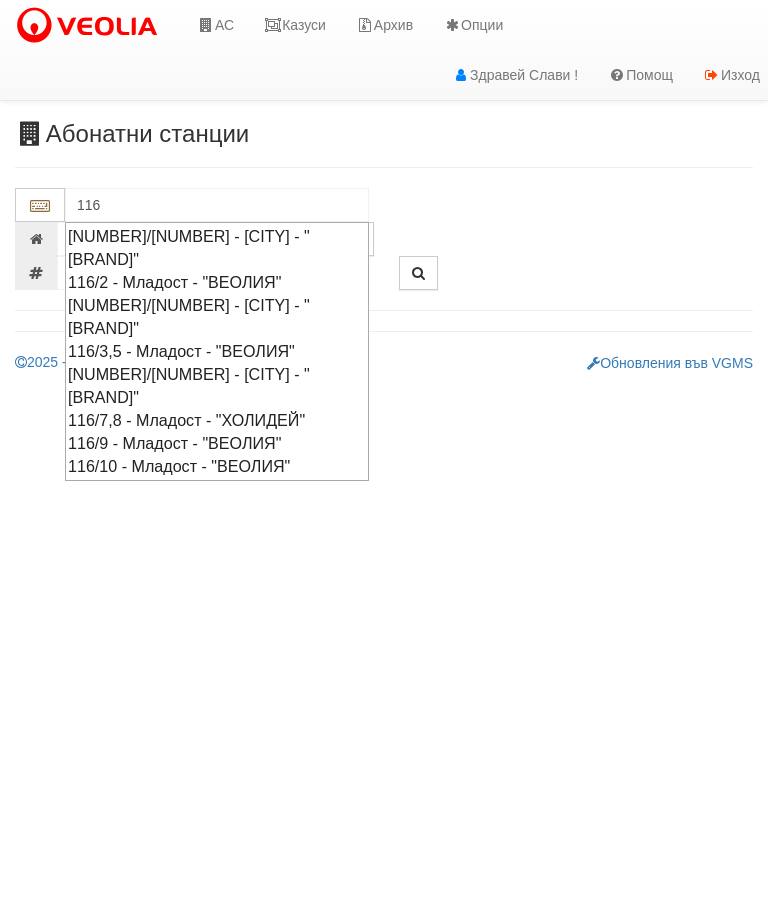 click on "116/9 - Младост - "ВЕОЛИЯ"" at bounding box center (217, 443) 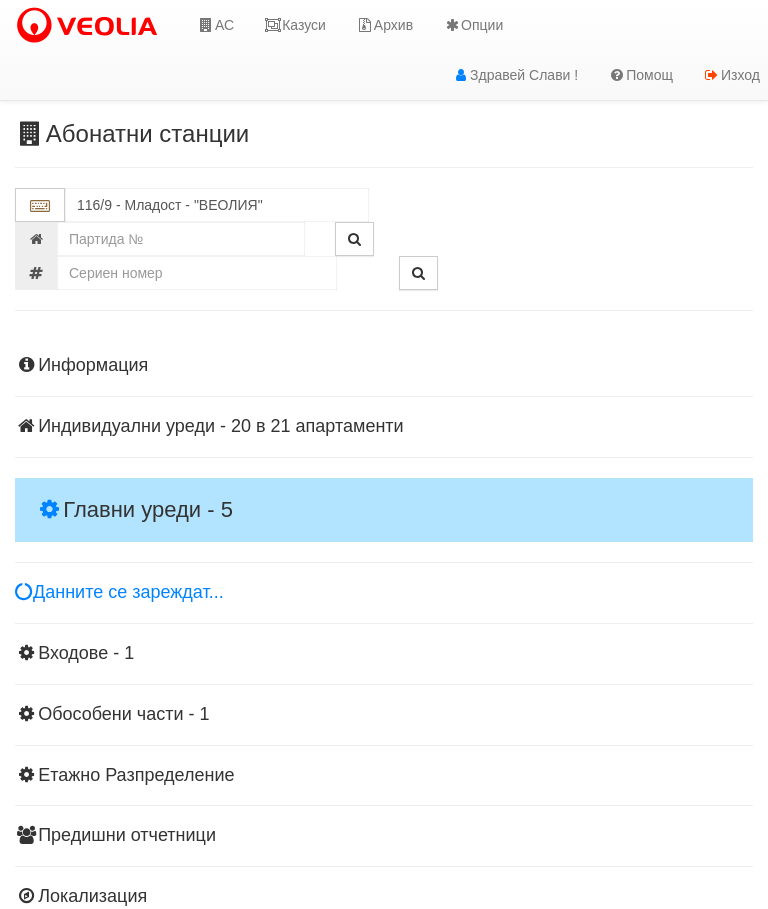 click on "Главни уреди - 5" at bounding box center (384, 510) 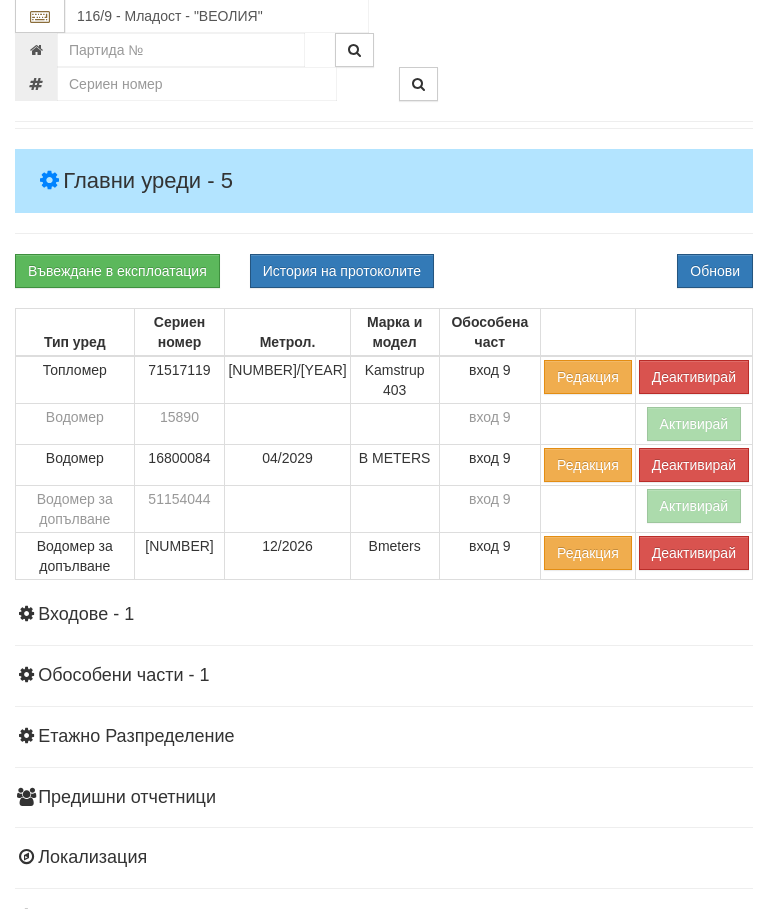 scroll, scrollTop: 329, scrollLeft: 0, axis: vertical 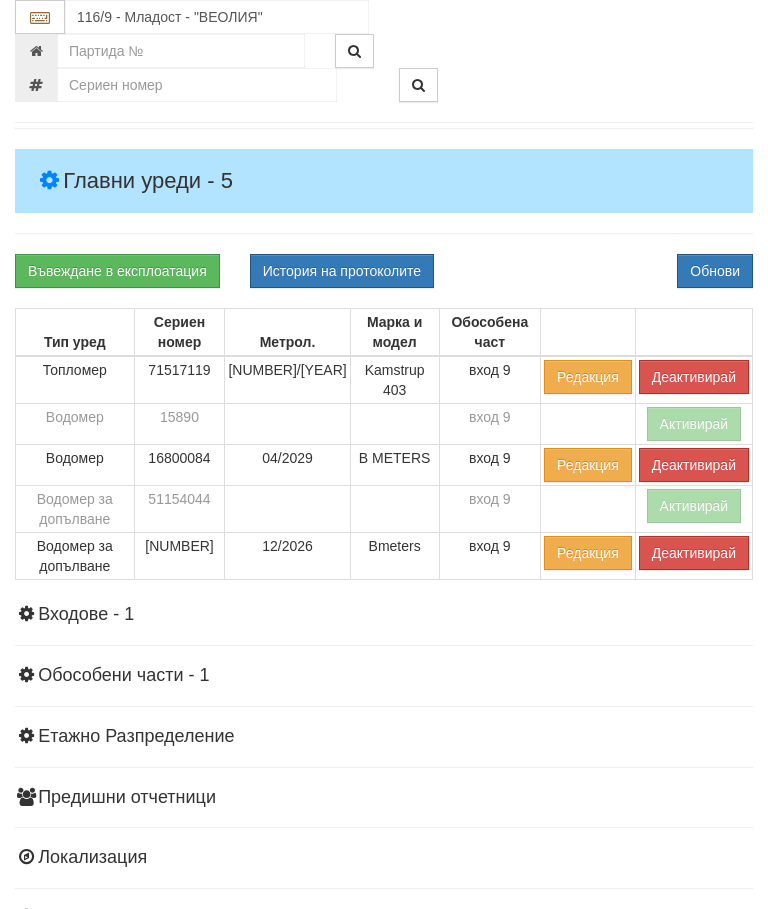 click on "Деактивирай" at bounding box center [694, 377] 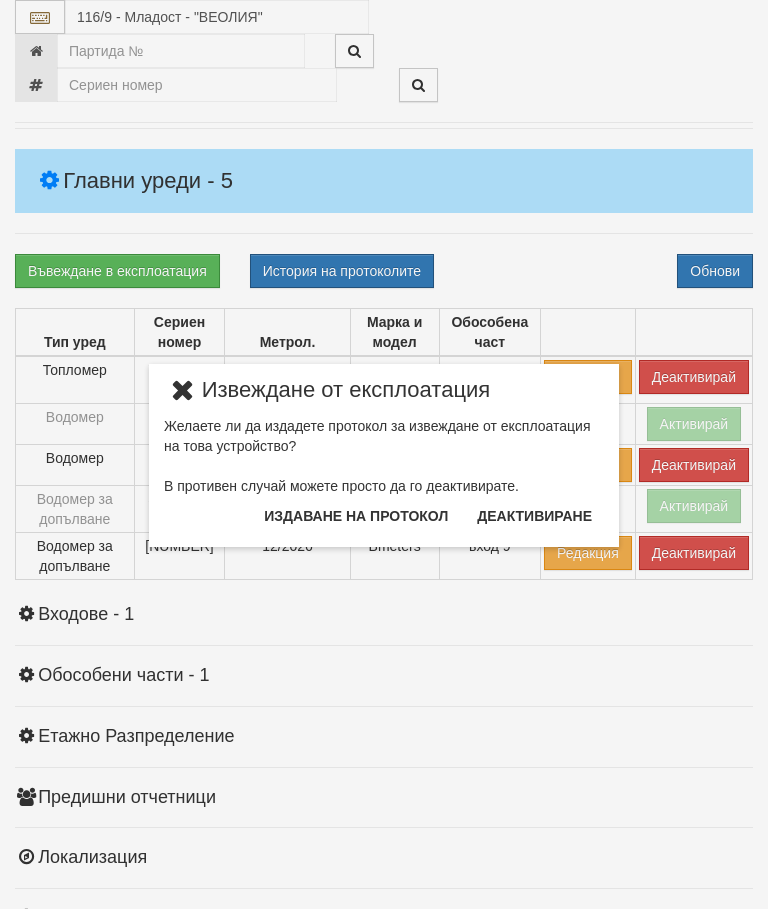 click on "Издаване на протокол" at bounding box center [356, 516] 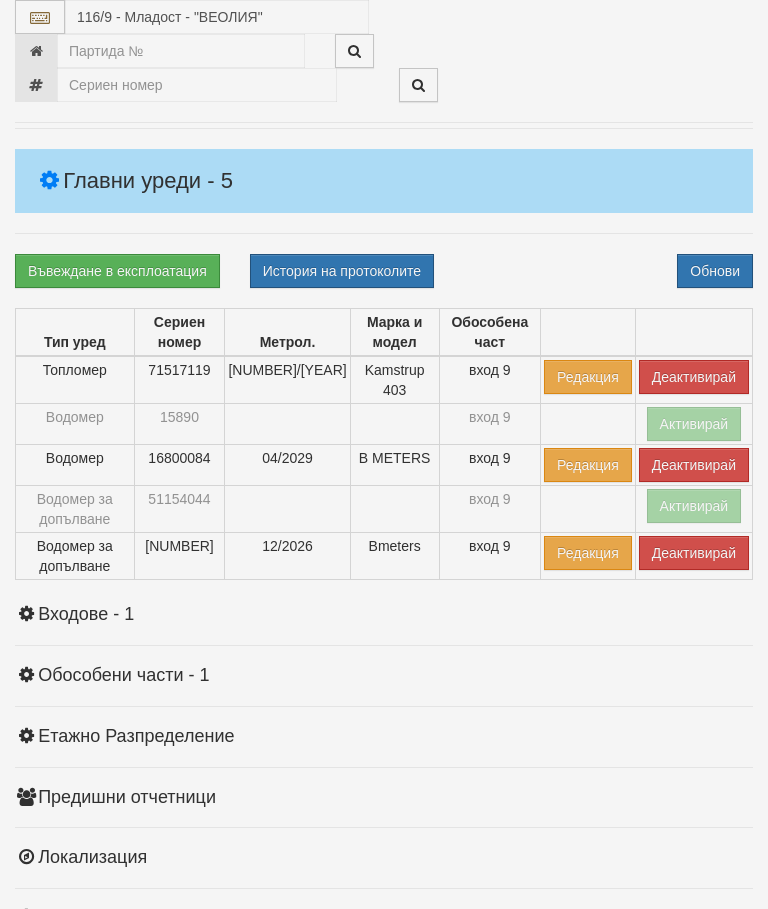 scroll, scrollTop: 404, scrollLeft: 0, axis: vertical 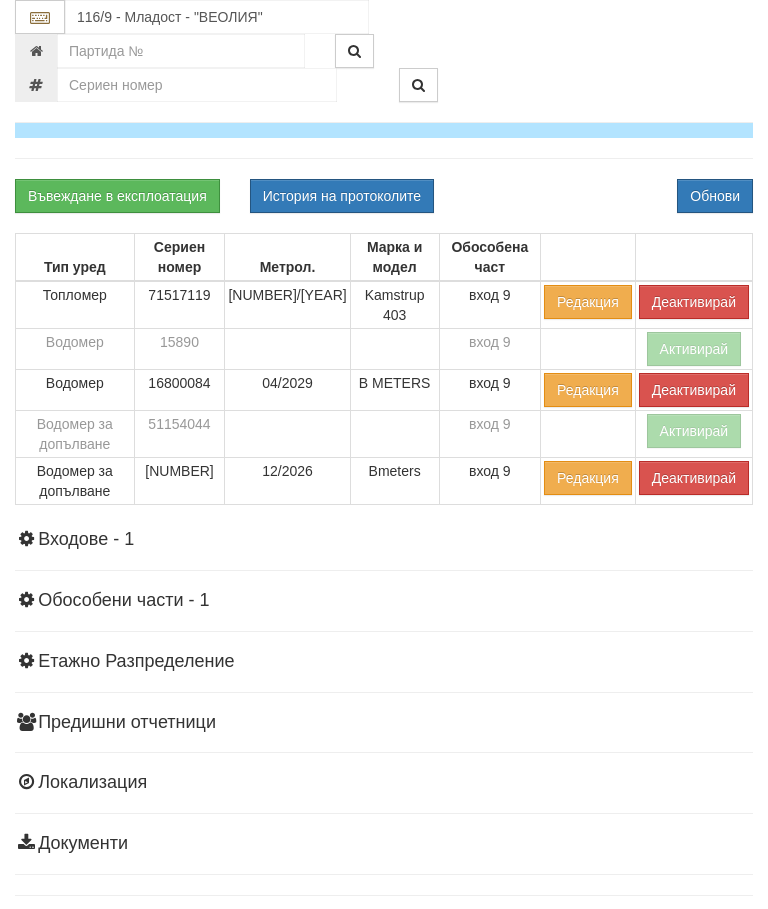 click on "Обнови" at bounding box center (715, 196) 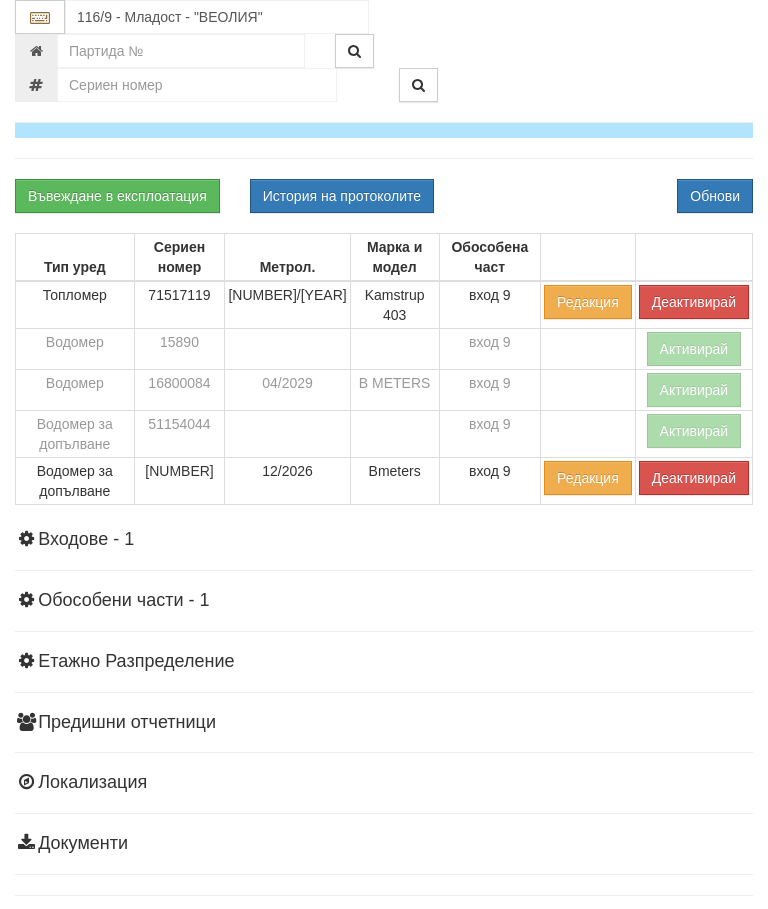 click on "Въвеждане в експлоатация" at bounding box center (117, 196) 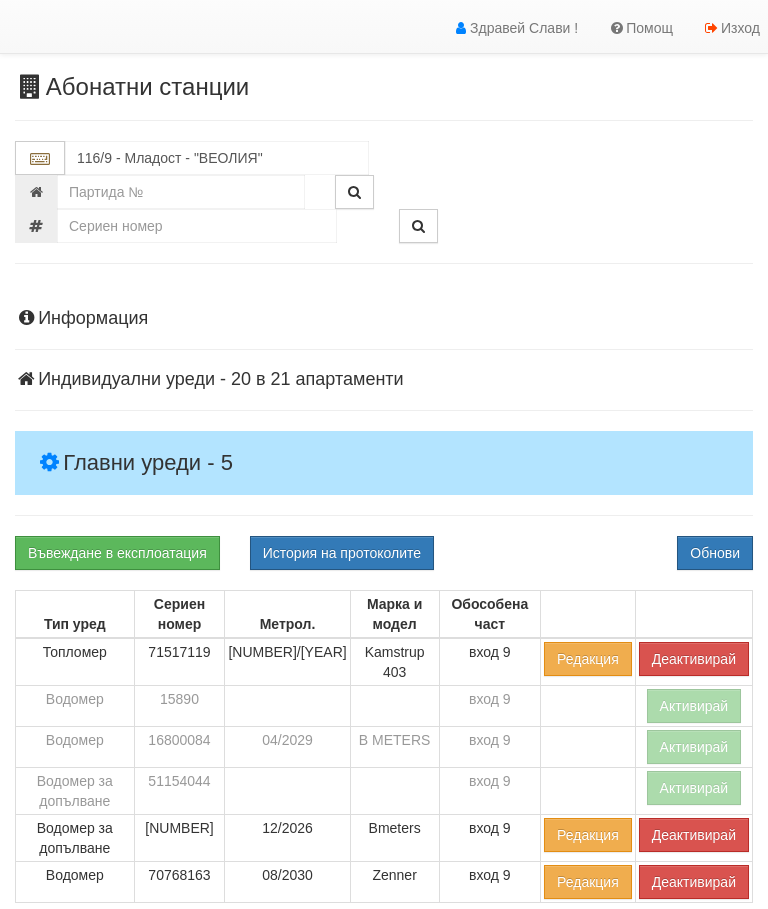 scroll, scrollTop: 0, scrollLeft: 0, axis: both 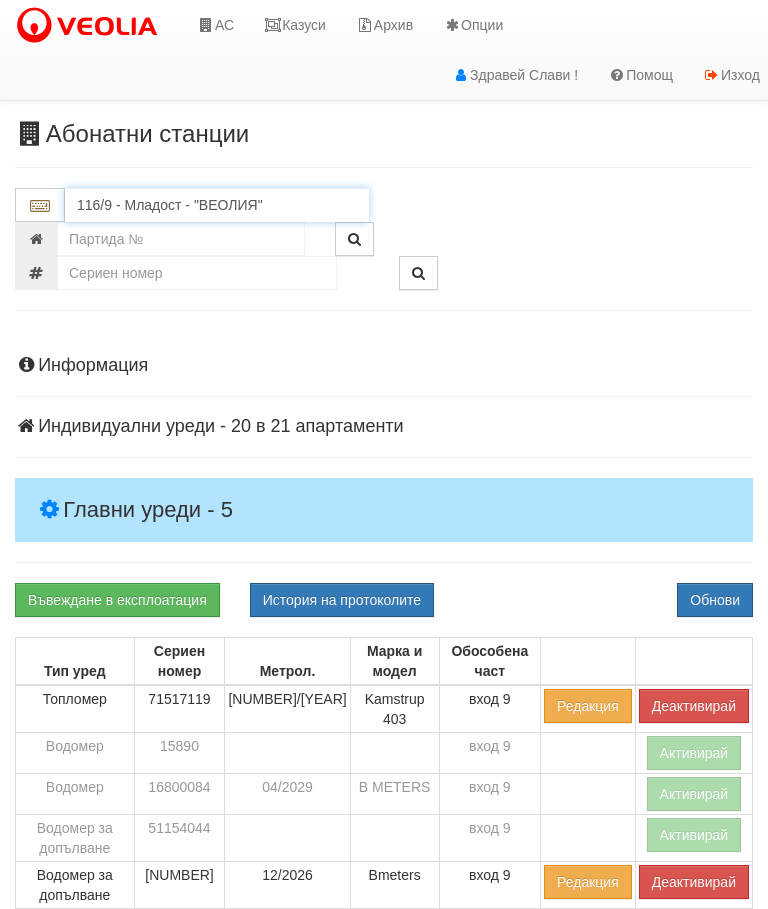 click on "116/9 - Младост - "ВЕОЛИЯ"" at bounding box center [217, 205] 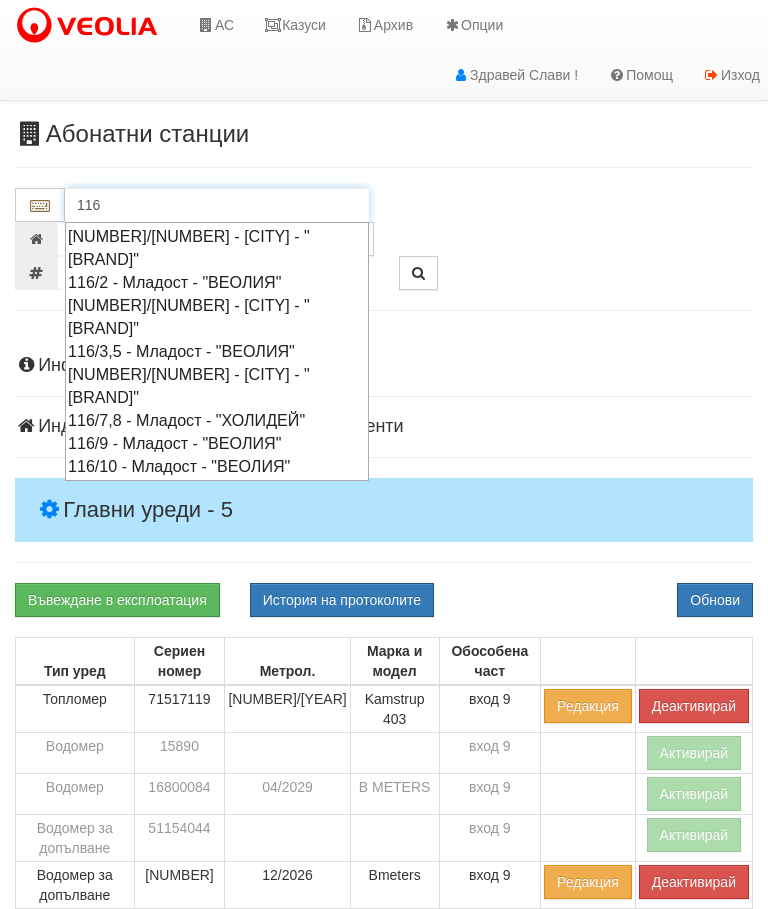 click on "116/6 - Младост - "ХОЛИДЕЙ"" at bounding box center [217, 386] 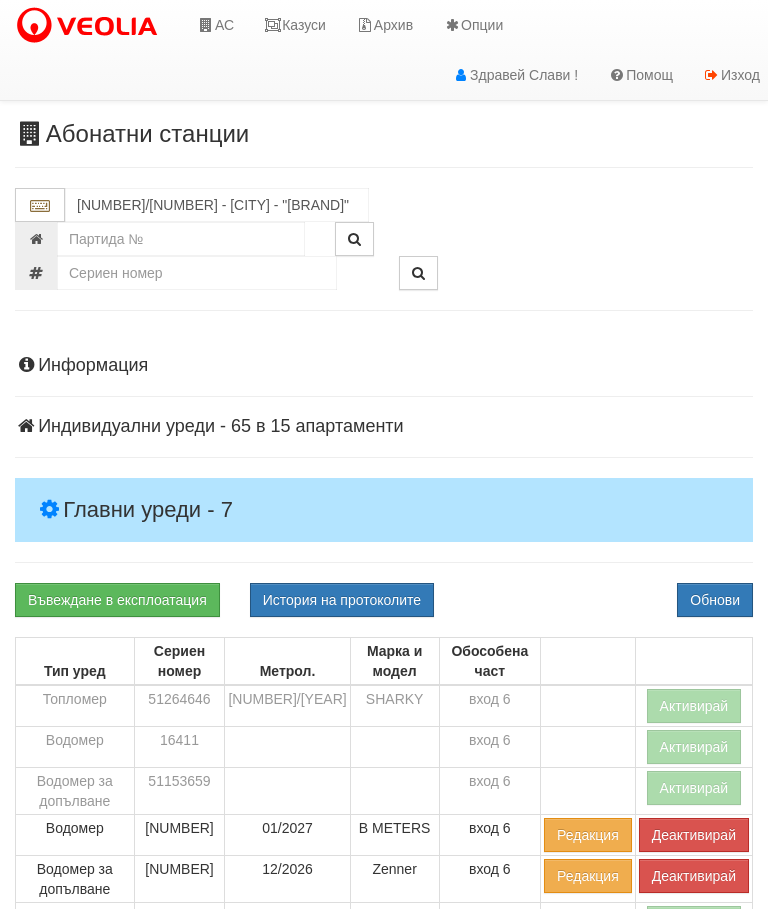 click on "Главни уреди - 7" at bounding box center (384, 510) 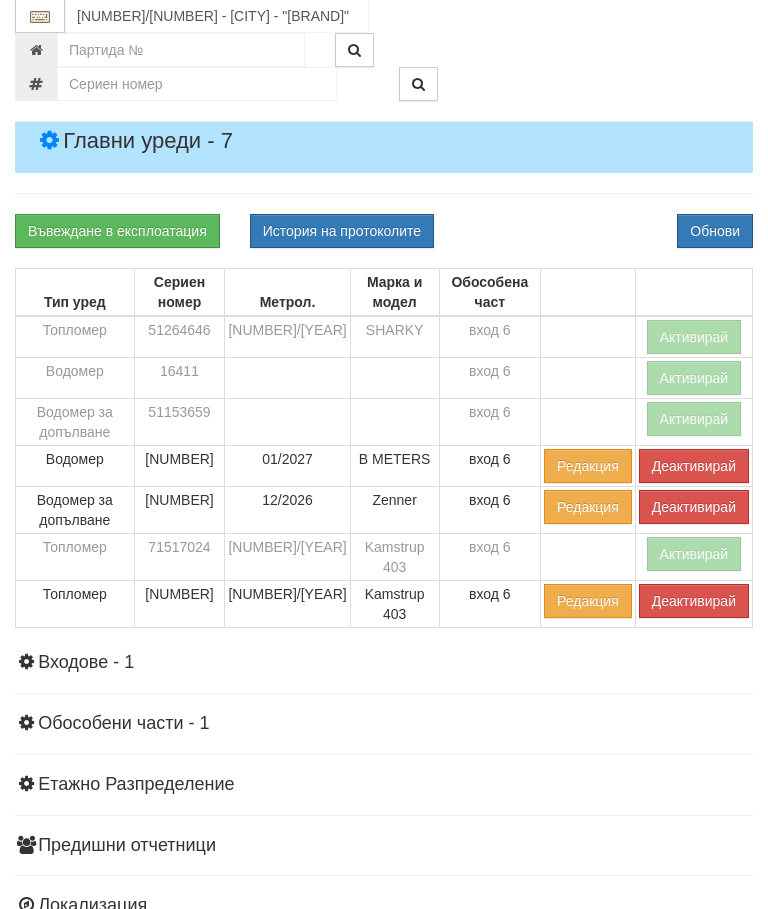 scroll, scrollTop: 369, scrollLeft: 0, axis: vertical 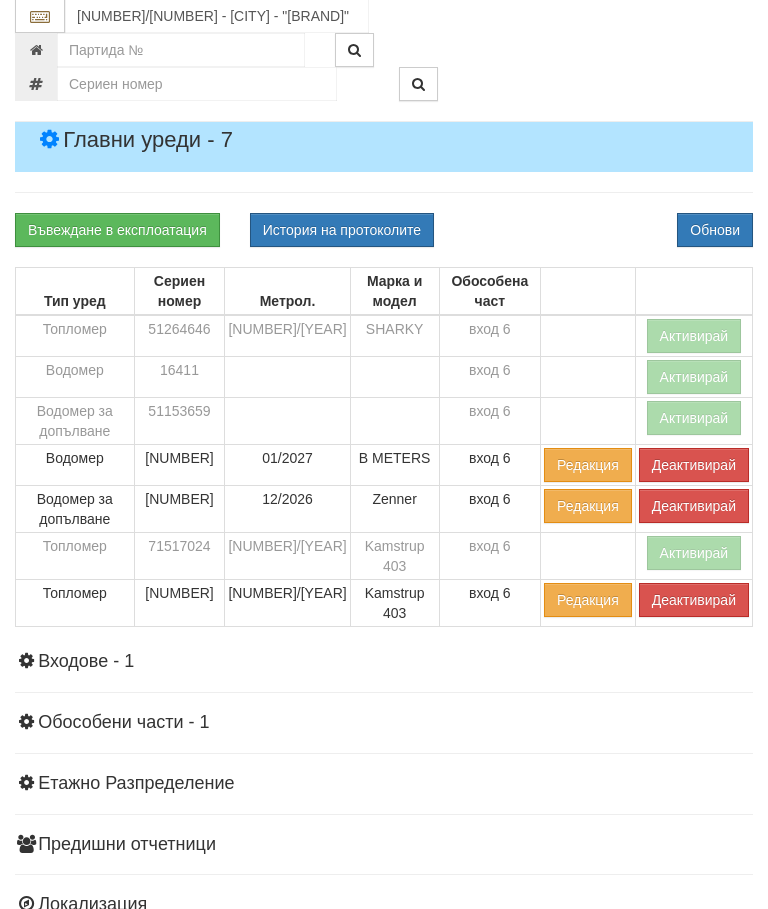 click on "Деактивирай" at bounding box center (694, 466) 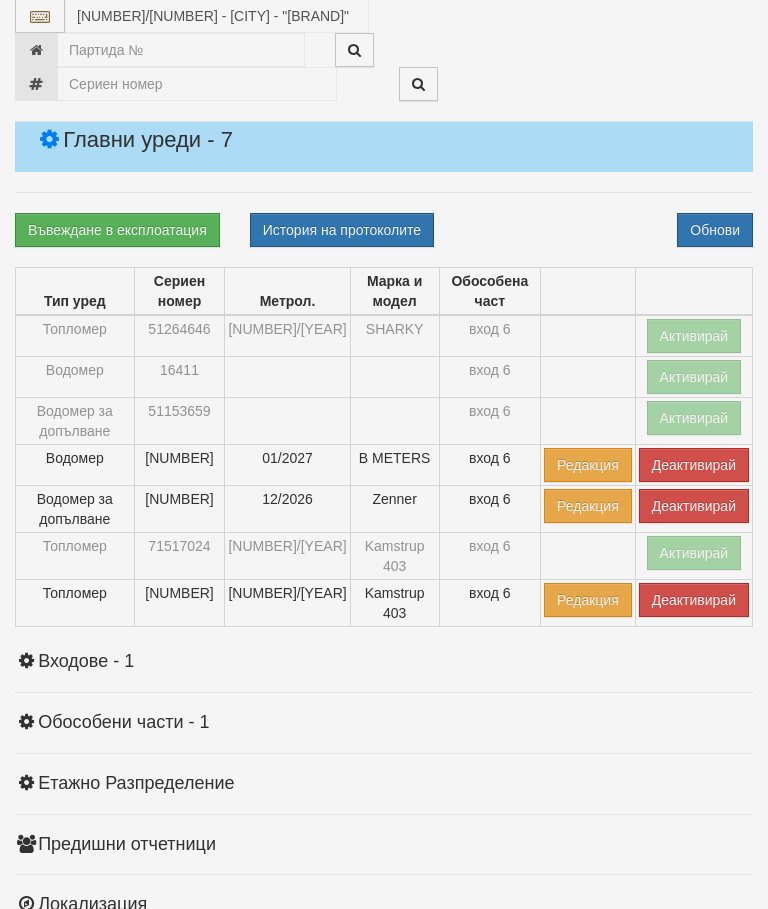 scroll, scrollTop: 370, scrollLeft: 0, axis: vertical 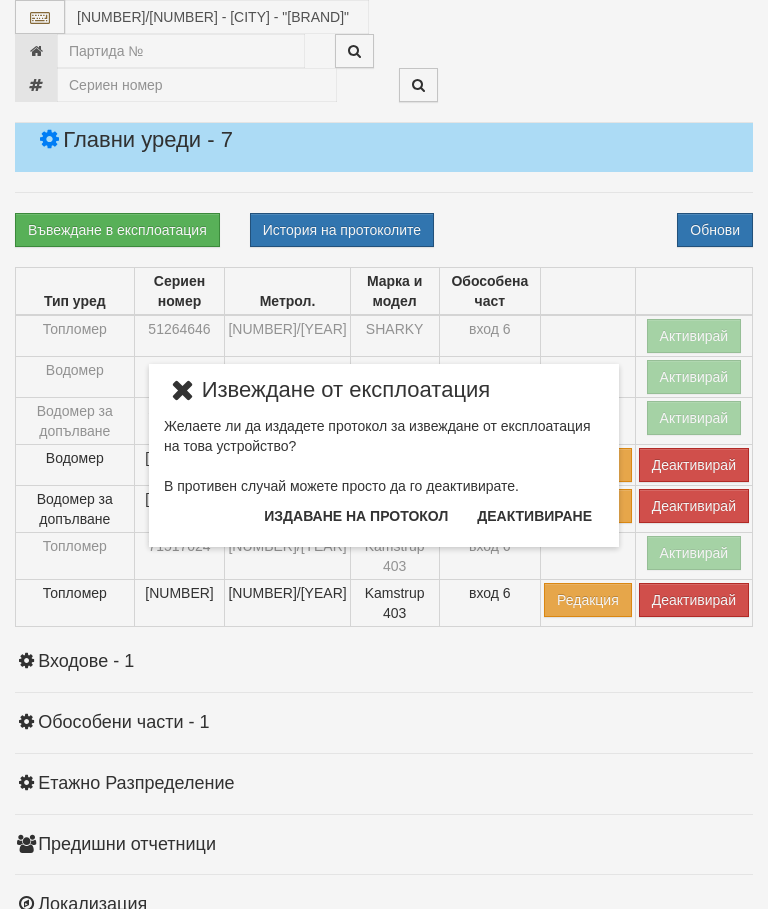 click on "Издаване на протокол" at bounding box center [356, 516] 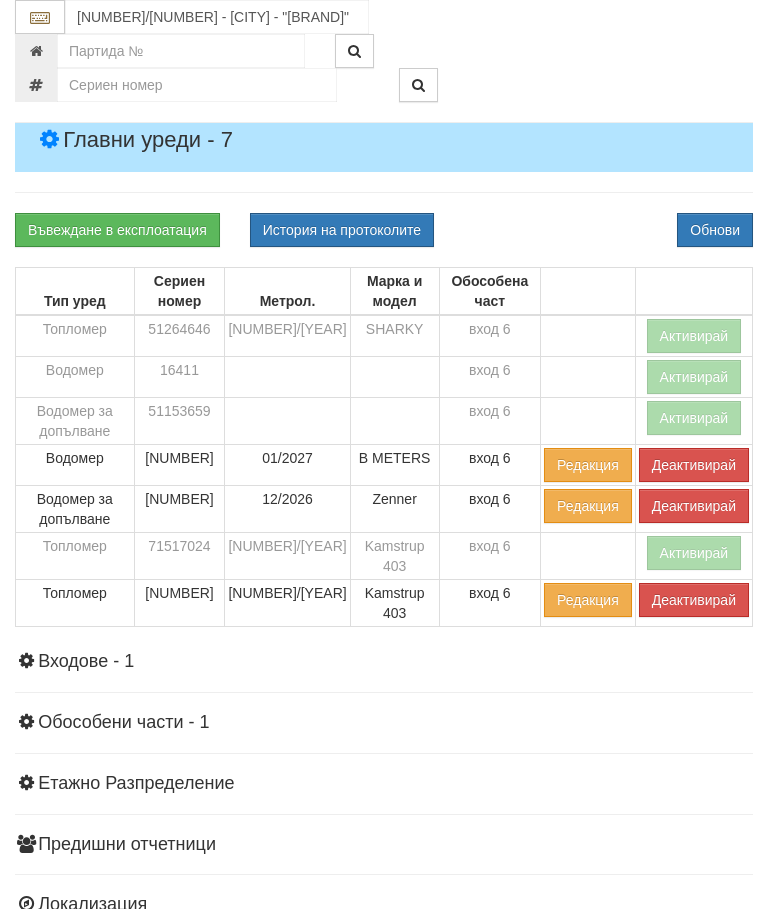 scroll, scrollTop: 445, scrollLeft: 0, axis: vertical 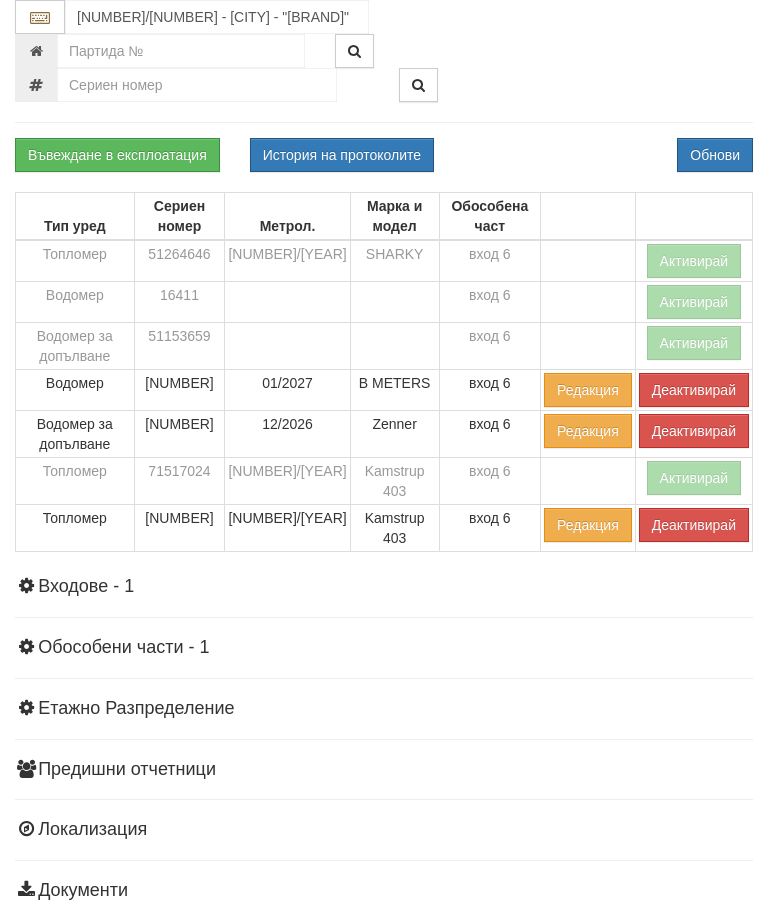 click on "Обнови" at bounding box center (715, 155) 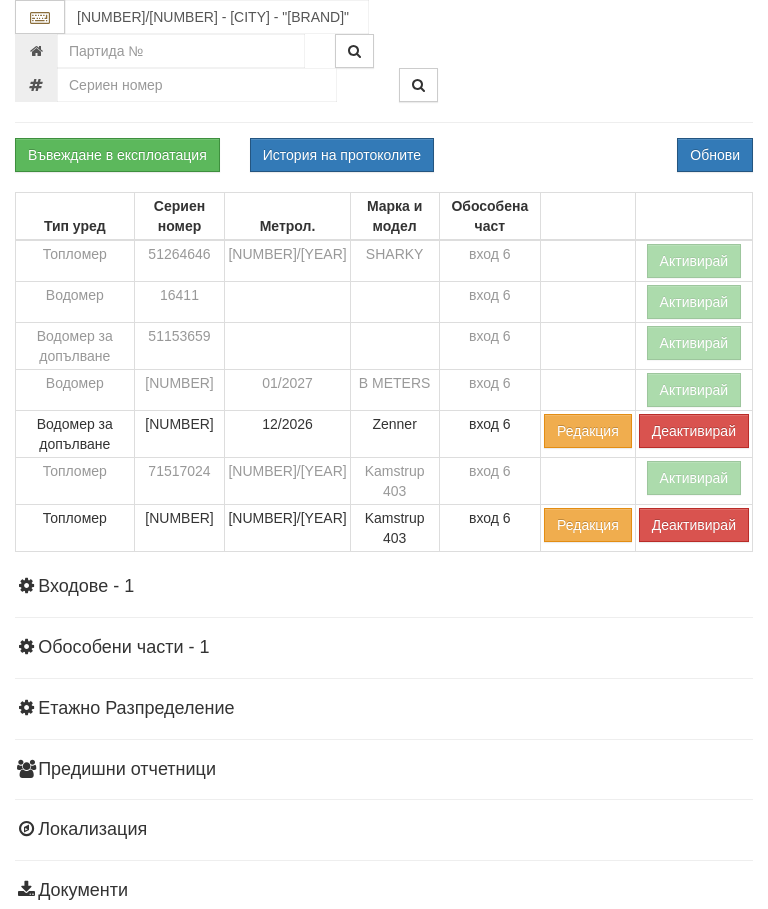 click on "Въвеждане в експлоатация" at bounding box center (117, 155) 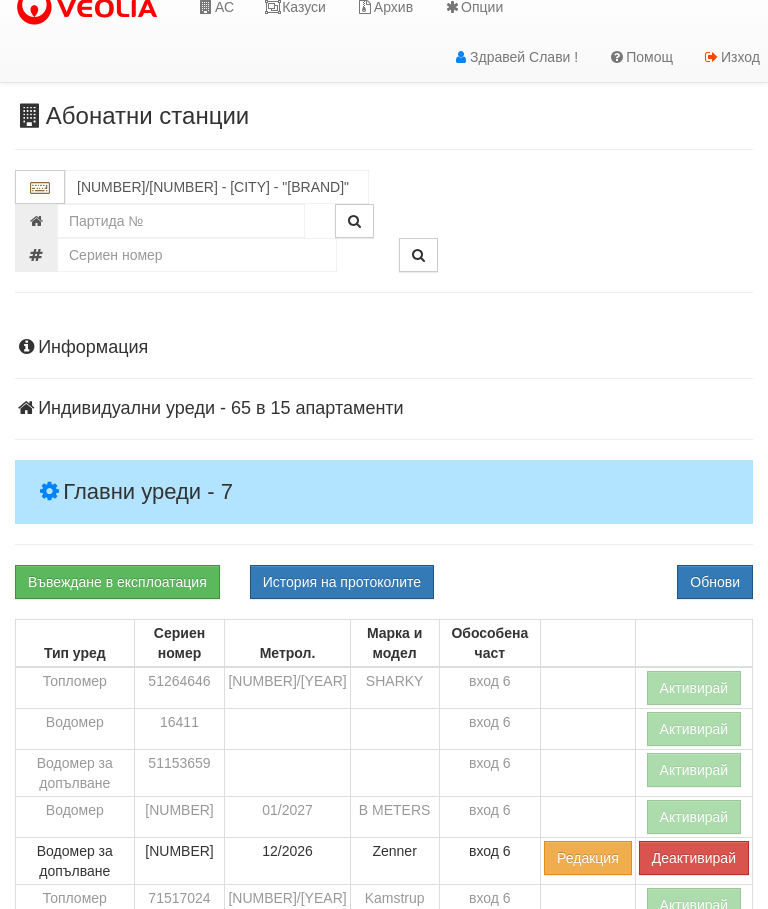 scroll, scrollTop: 0, scrollLeft: 0, axis: both 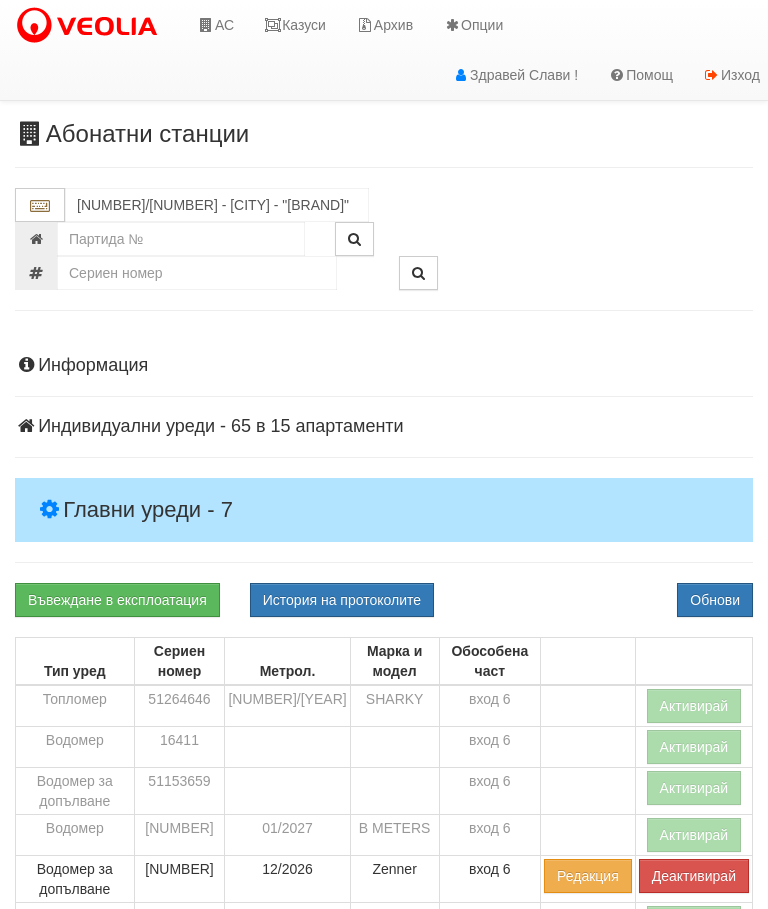 click on "Казуси" at bounding box center [295, 25] 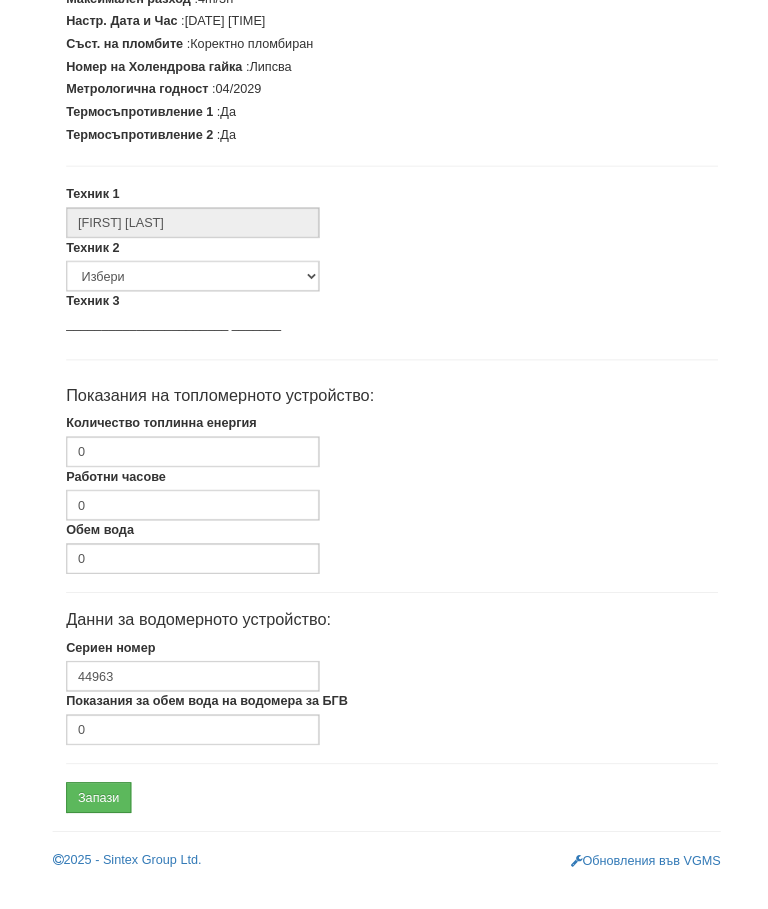 scroll, scrollTop: 487, scrollLeft: 0, axis: vertical 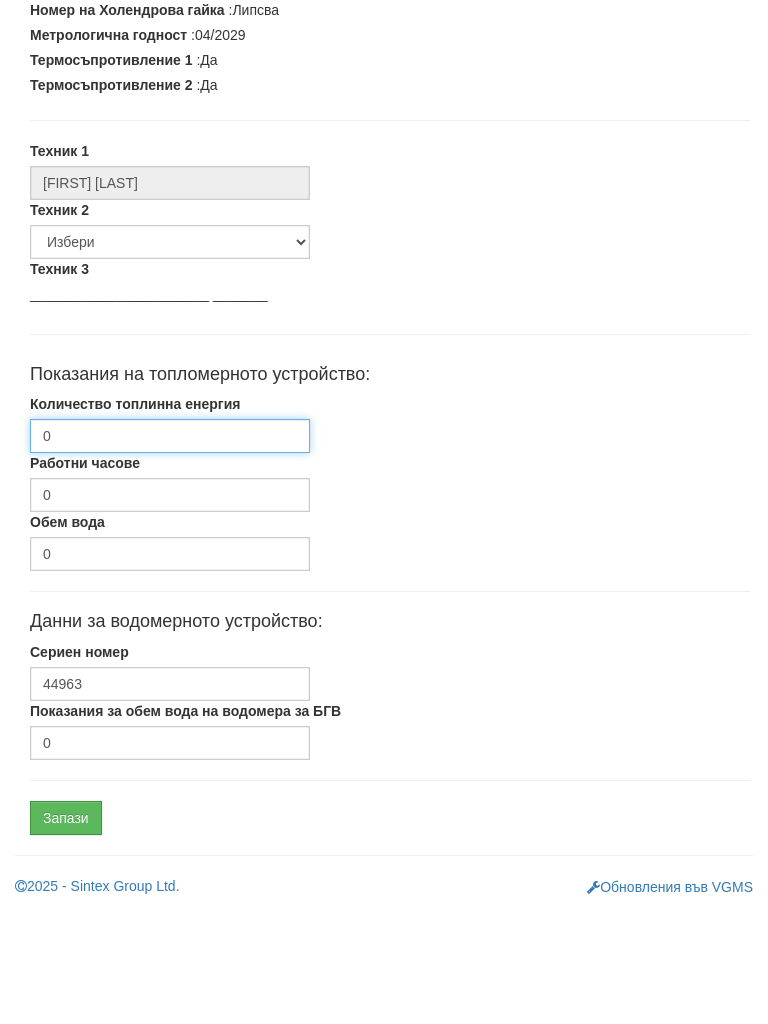 click on "0" at bounding box center (170, 551) 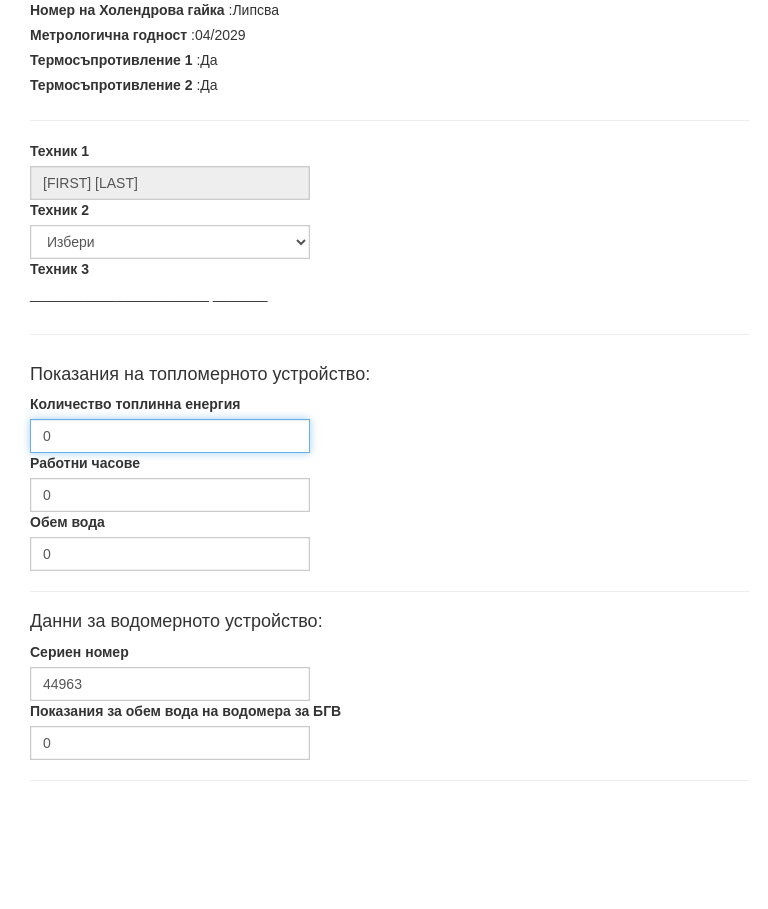 click on "0" at bounding box center [170, 551] 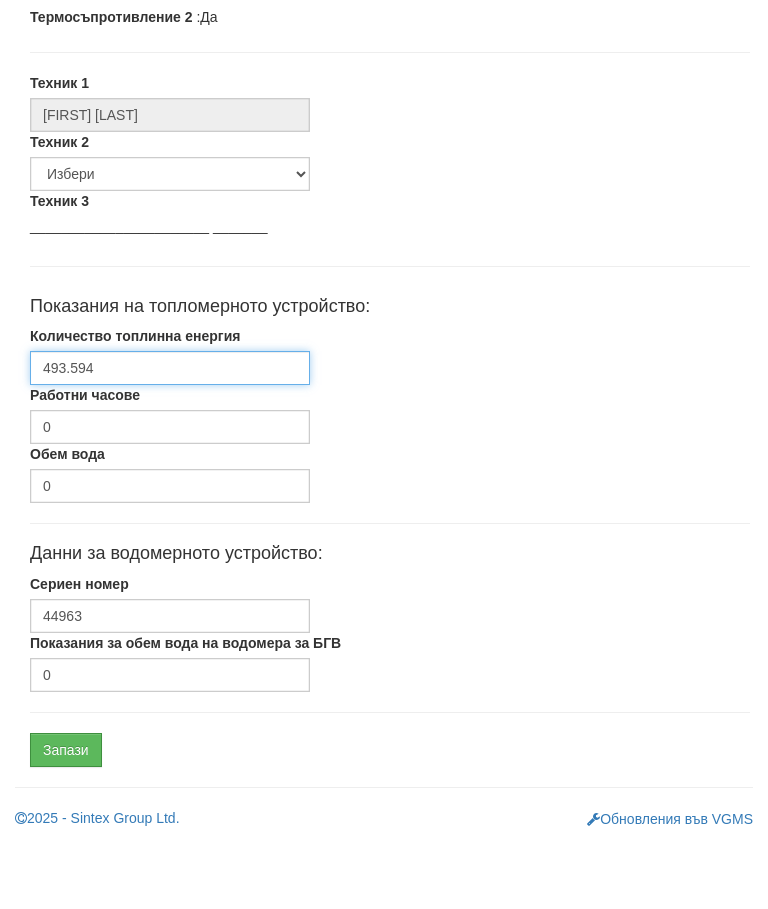 scroll, scrollTop: 602, scrollLeft: 0, axis: vertical 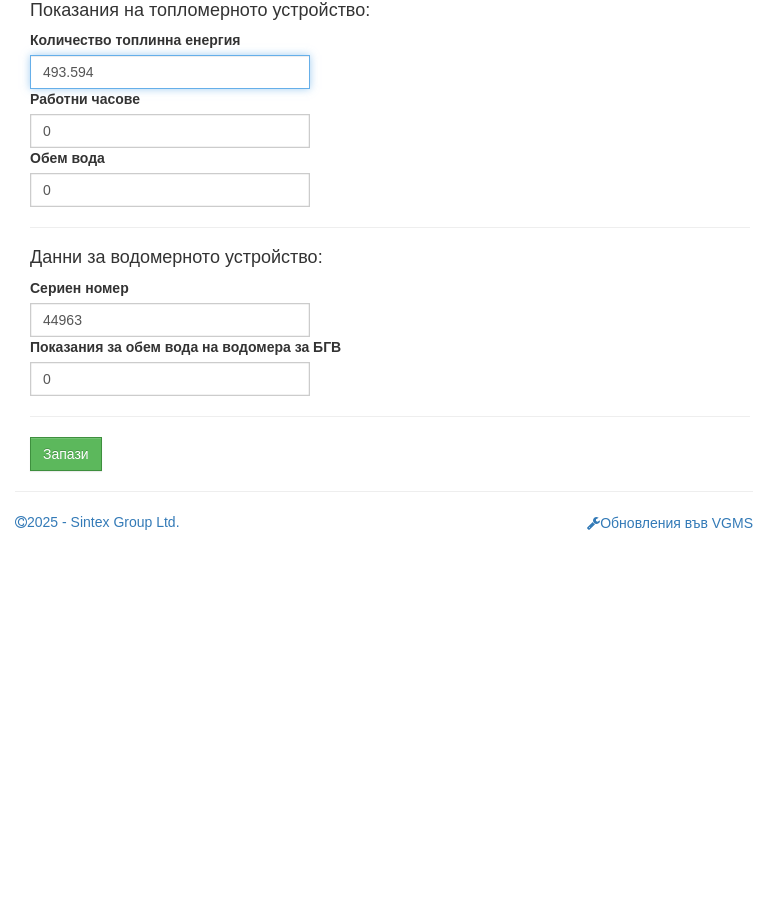 type on "493.594" 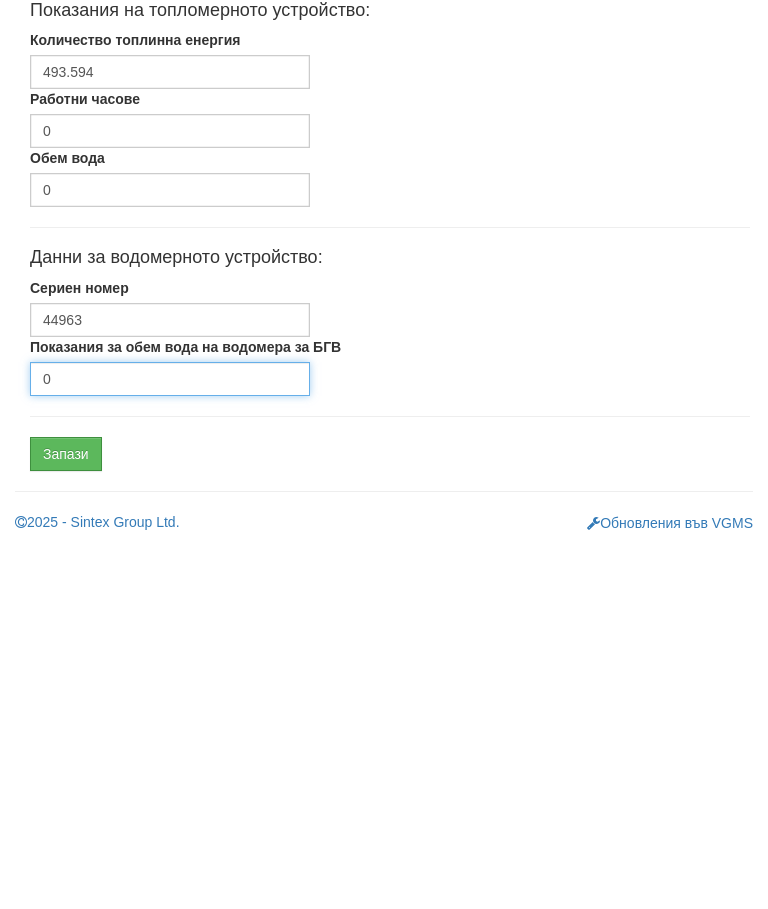 click on "0" at bounding box center (170, 743) 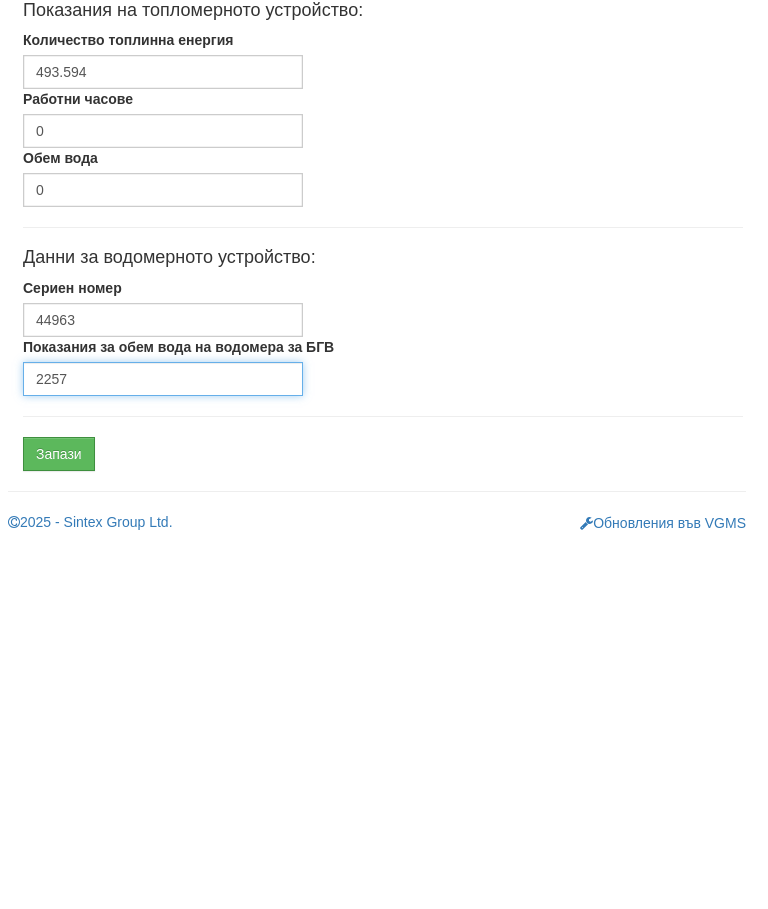 scroll, scrollTop: 602, scrollLeft: 7, axis: both 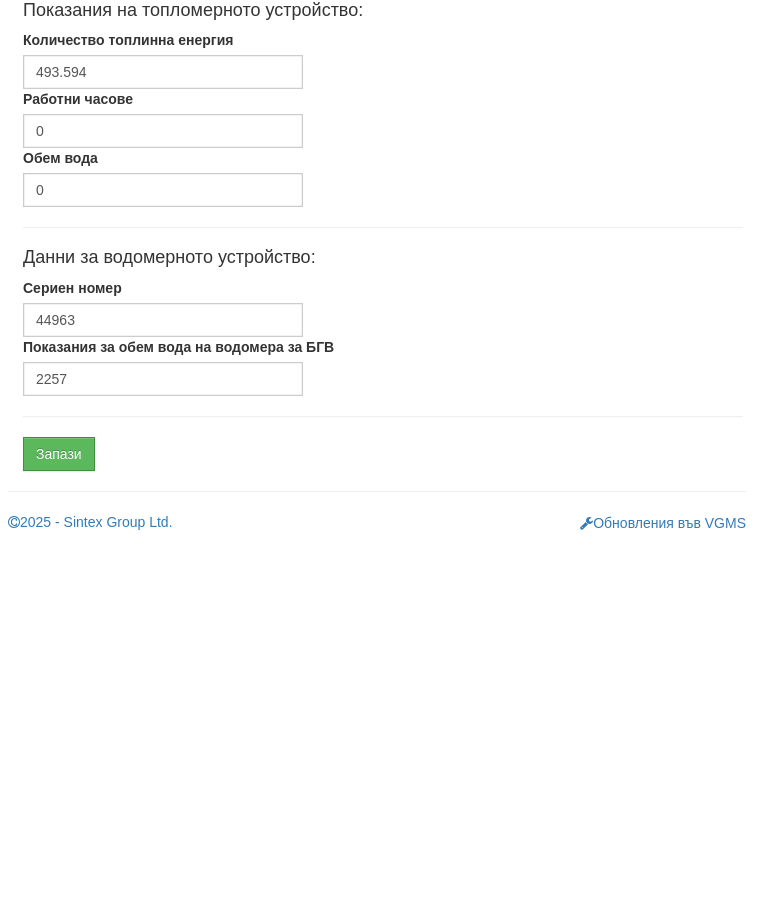 click on "Запази" at bounding box center [59, 818] 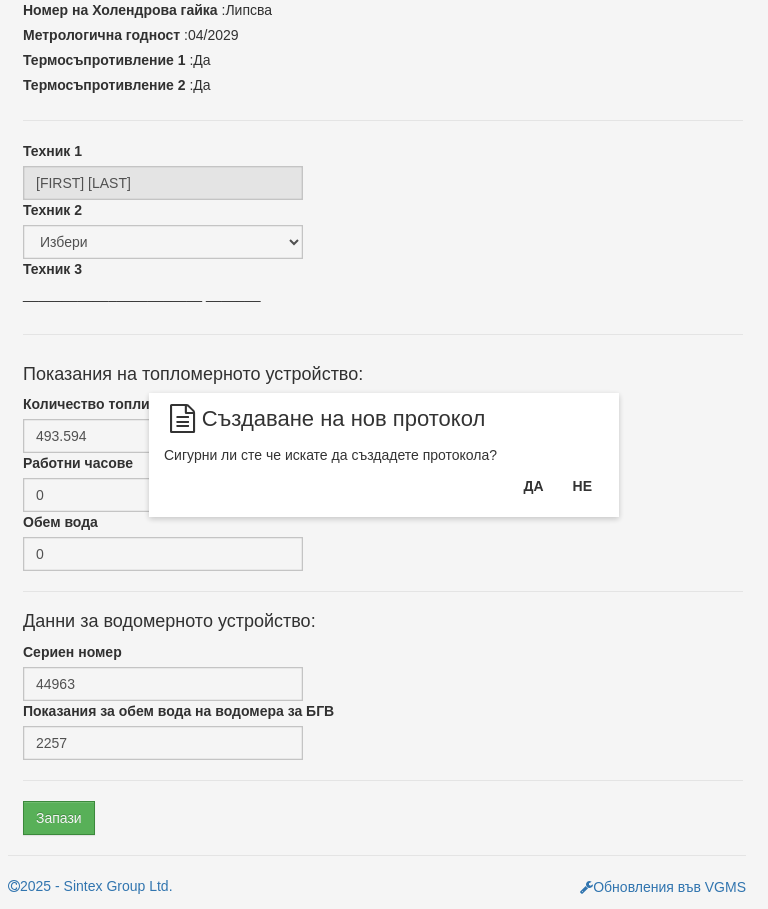 click on "Да" at bounding box center [533, 486] 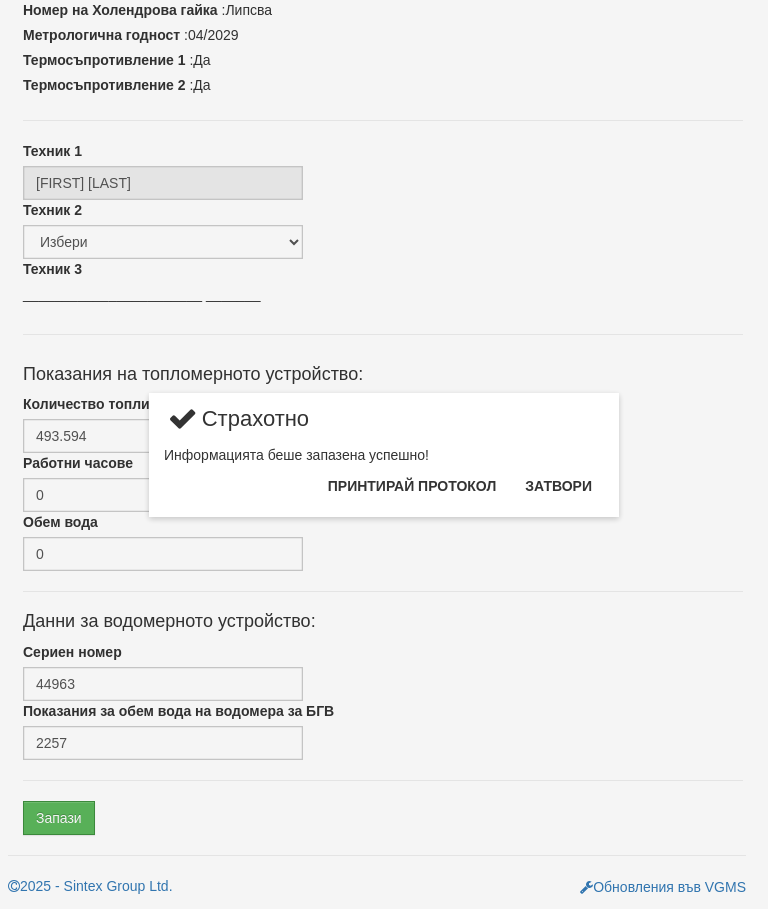 click on "Затвори" at bounding box center (558, 486) 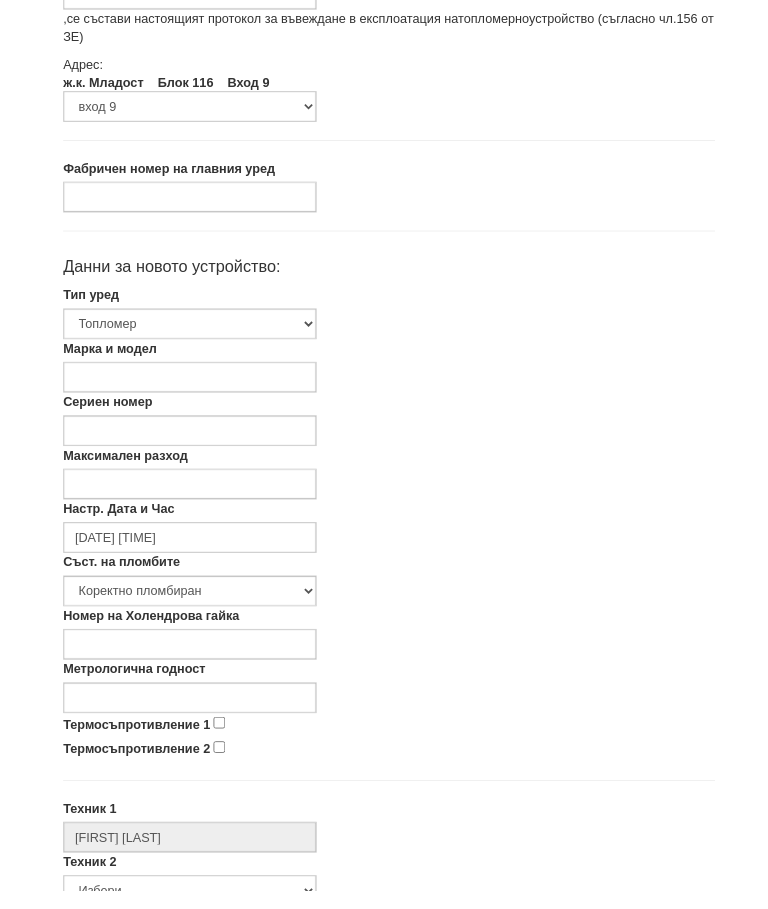 scroll, scrollTop: 184, scrollLeft: 0, axis: vertical 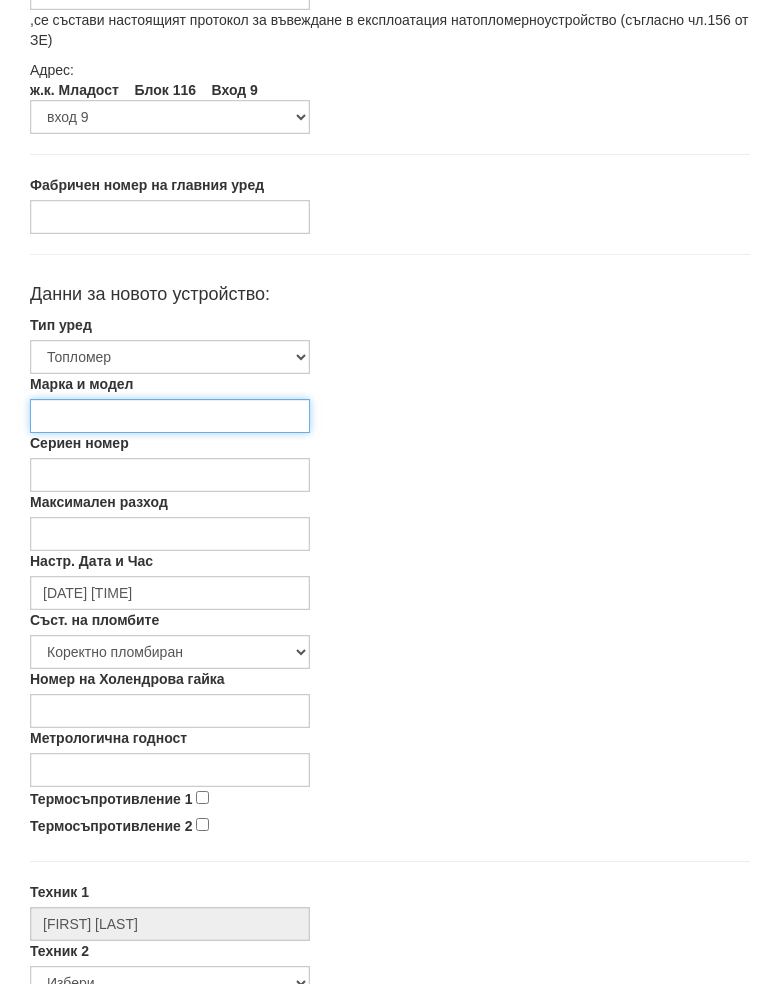 click on "Марка и модел" at bounding box center [170, 437] 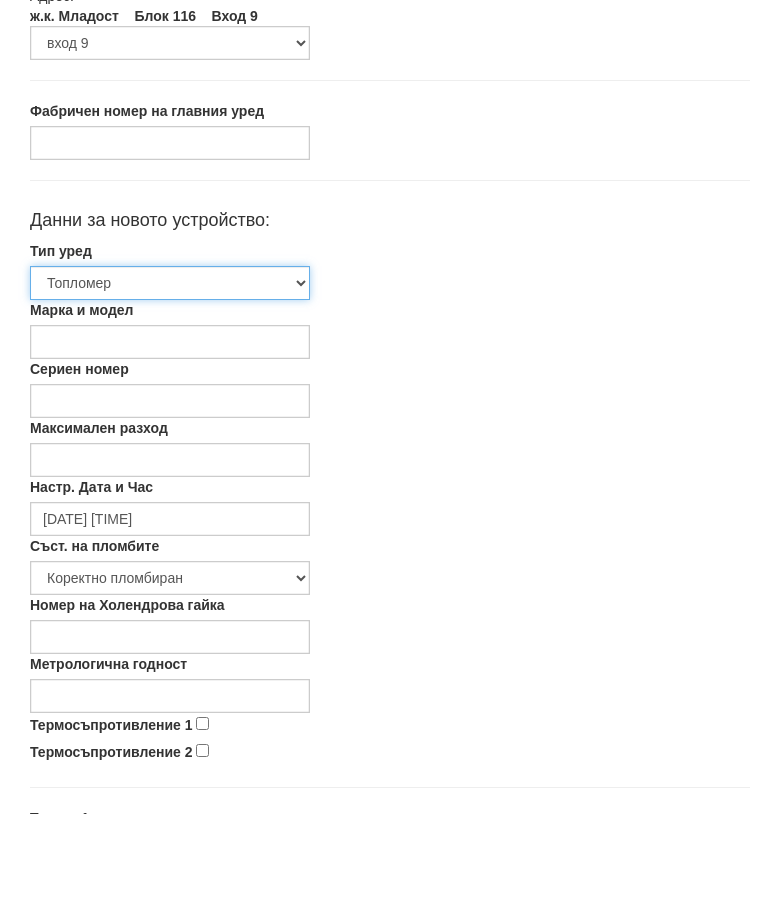 click on "Избери
Топломер
Водомер
Водомер 2
Водомер за допълване" at bounding box center (170, 378) 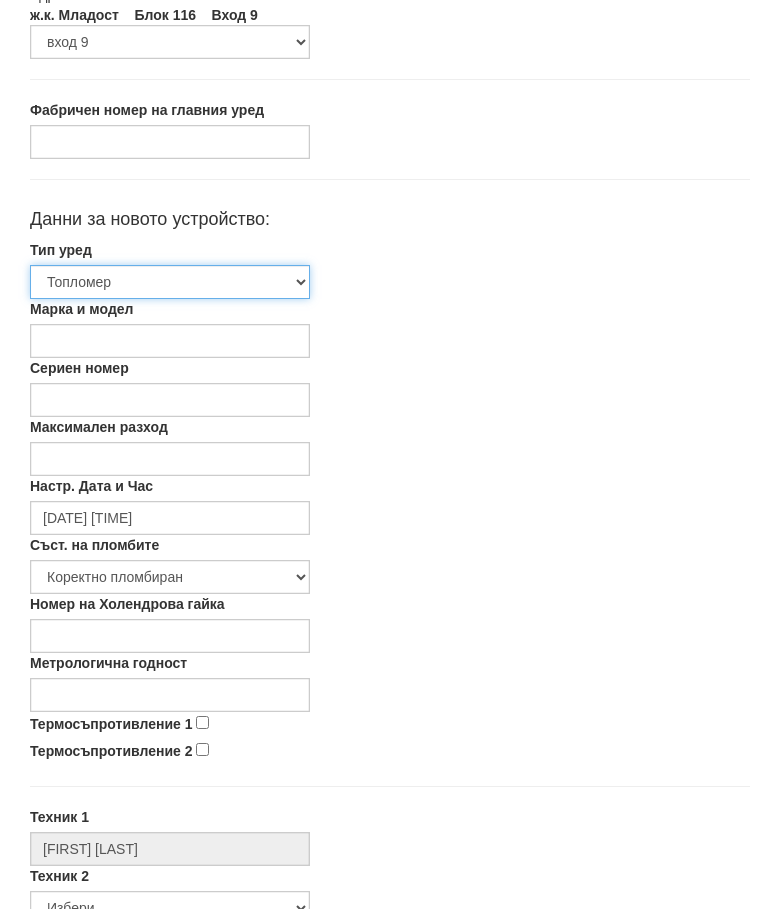 select on "1" 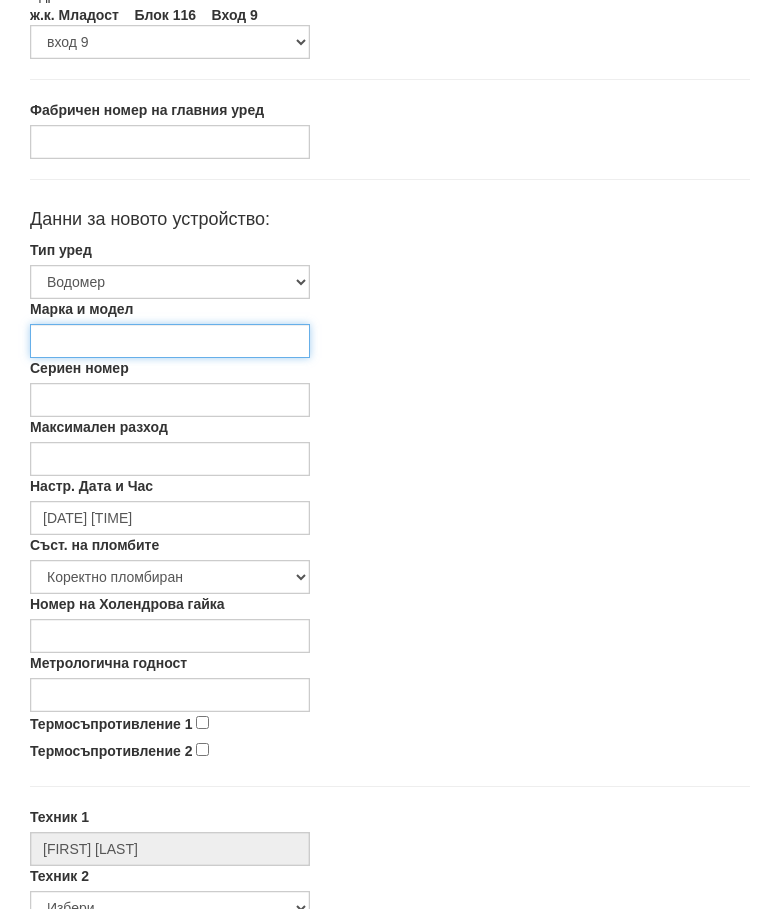 click on "Марка и модел" at bounding box center [170, 341] 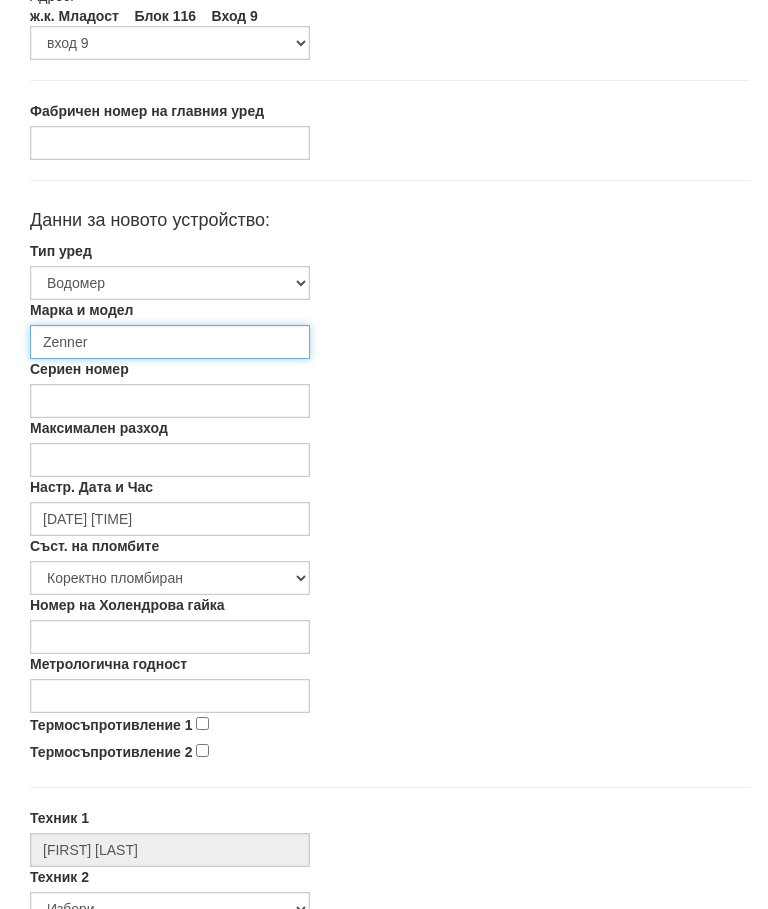 type on "Zenner" 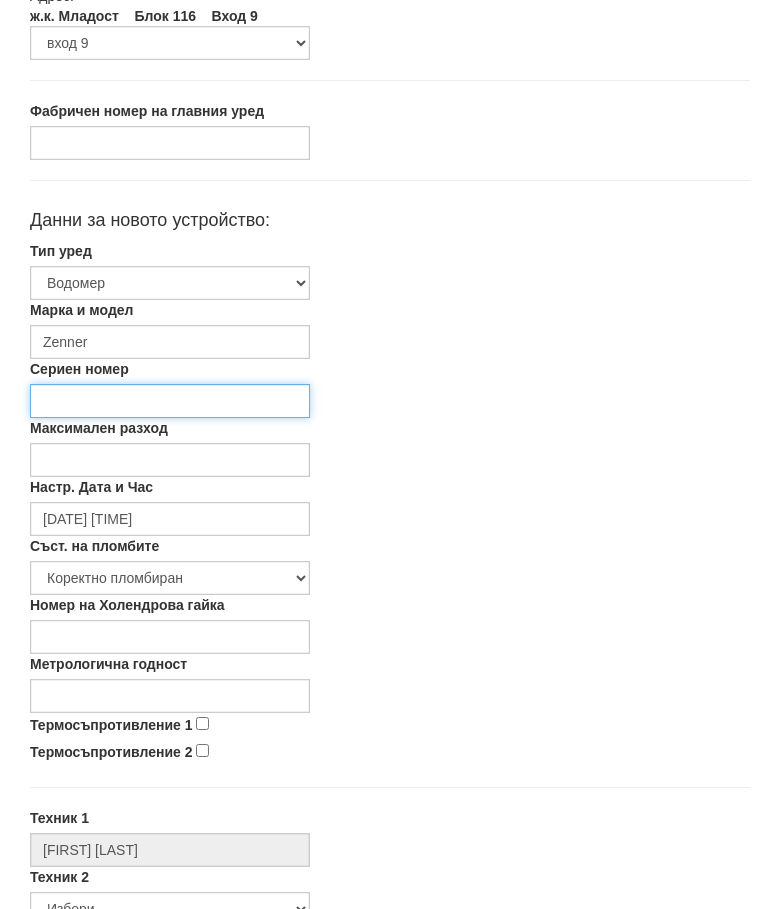click on "Сериен номер" at bounding box center (170, 401) 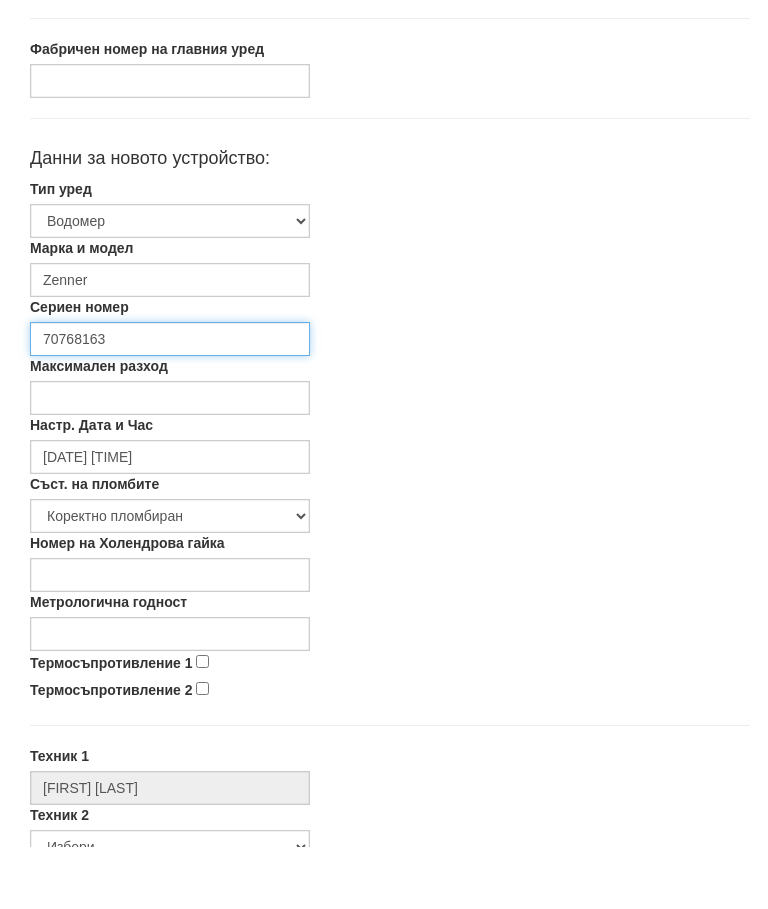 type on "70768163" 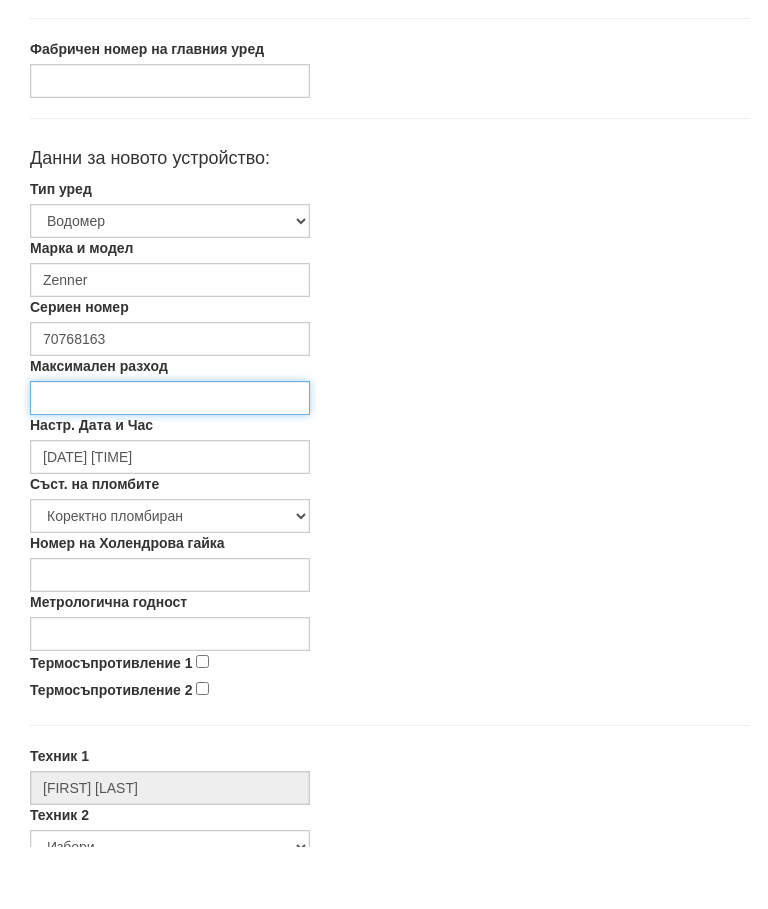 click on "Максимален разход" at bounding box center [170, 460] 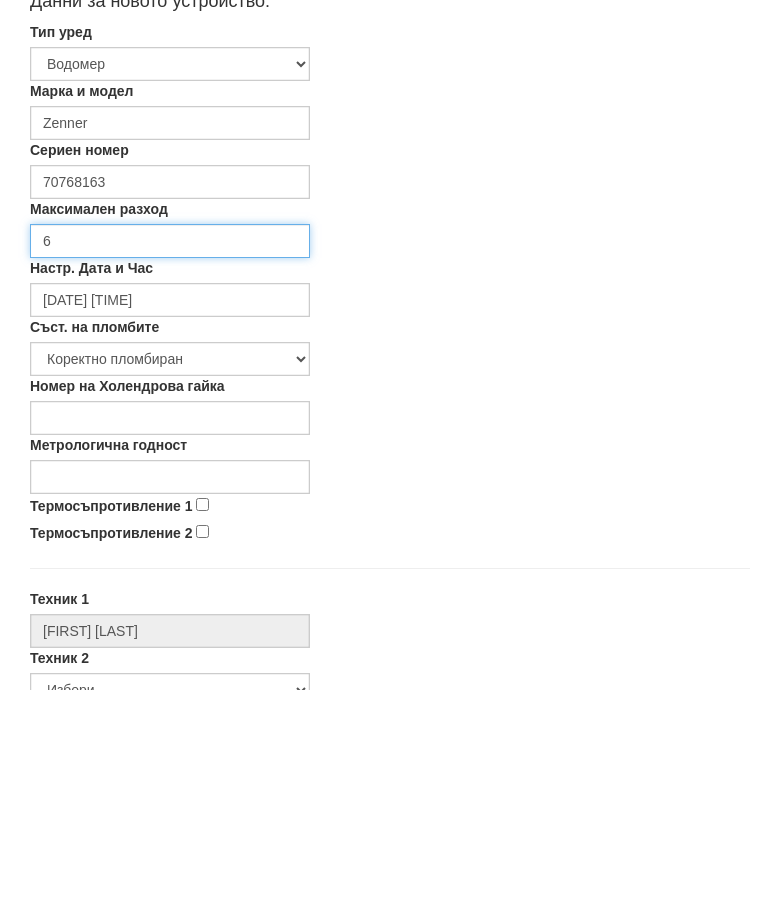 type on "6" 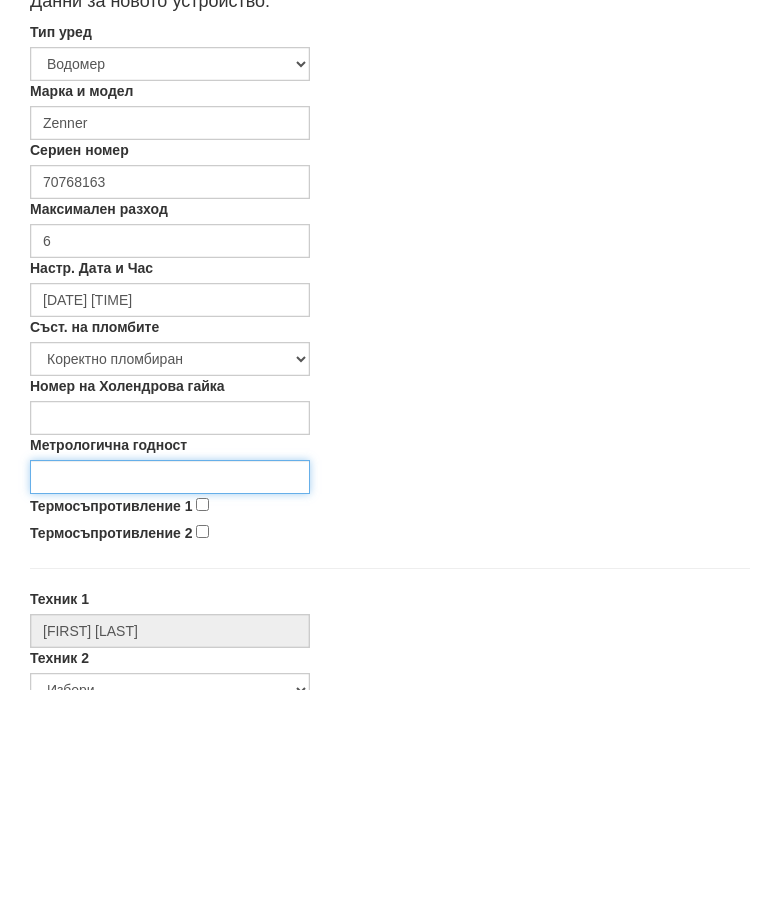 click on "Метрологична годност" at bounding box center (170, 696) 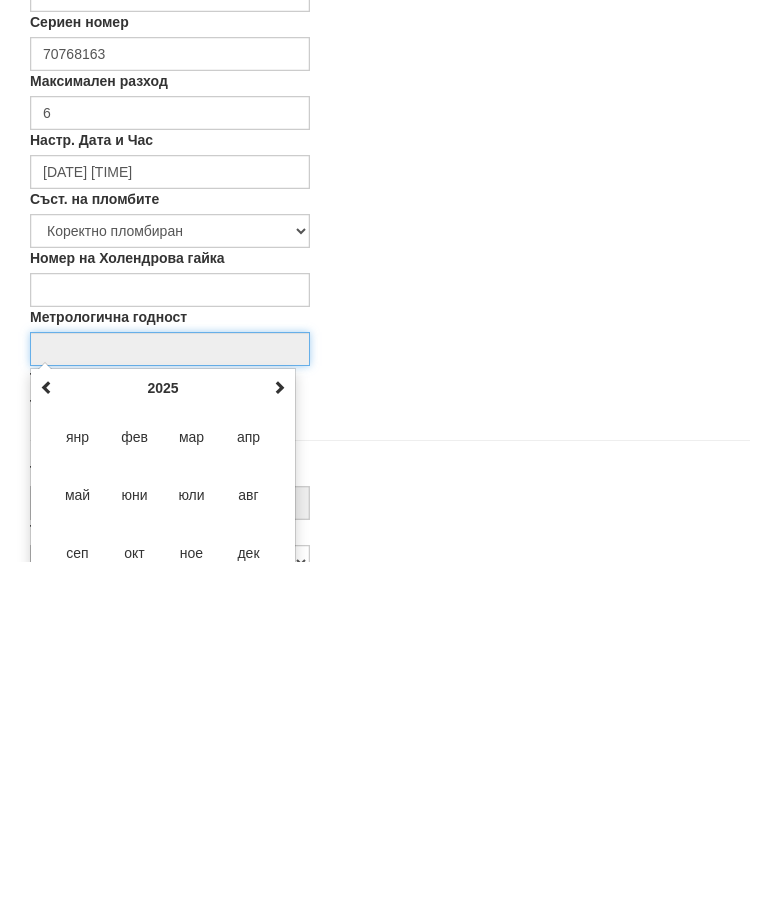 click at bounding box center (279, 734) 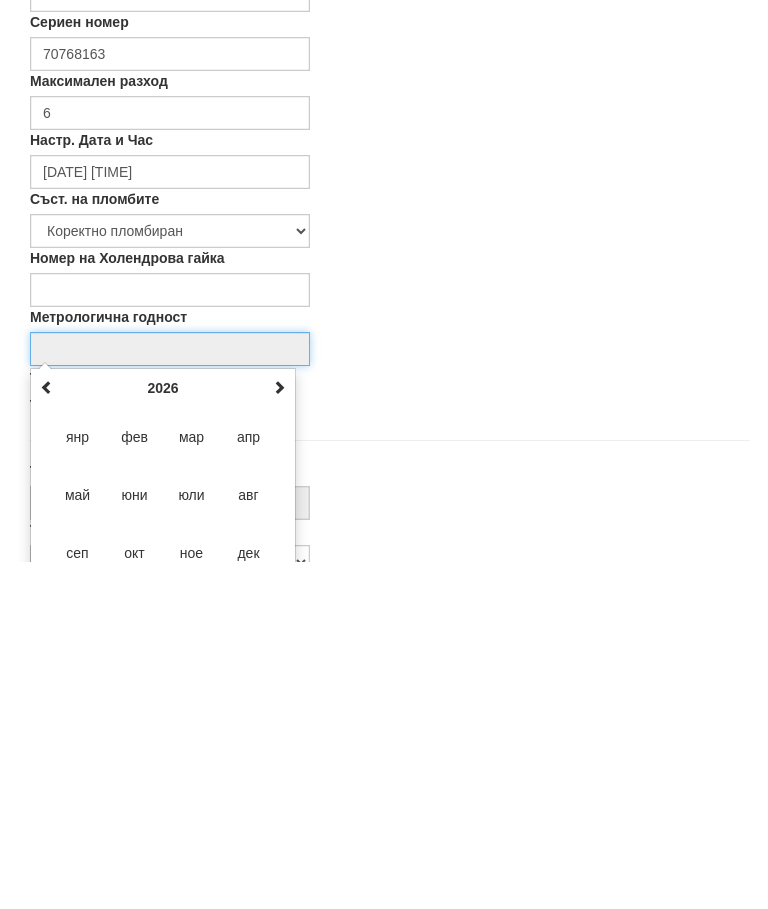 click at bounding box center (279, 735) 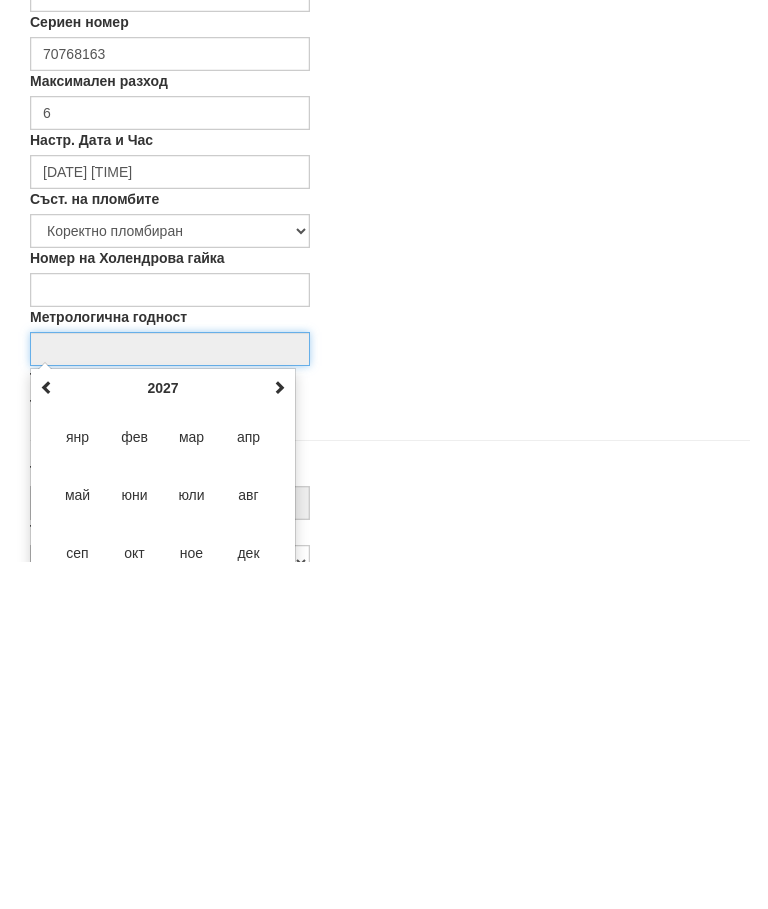 click at bounding box center [279, 735] 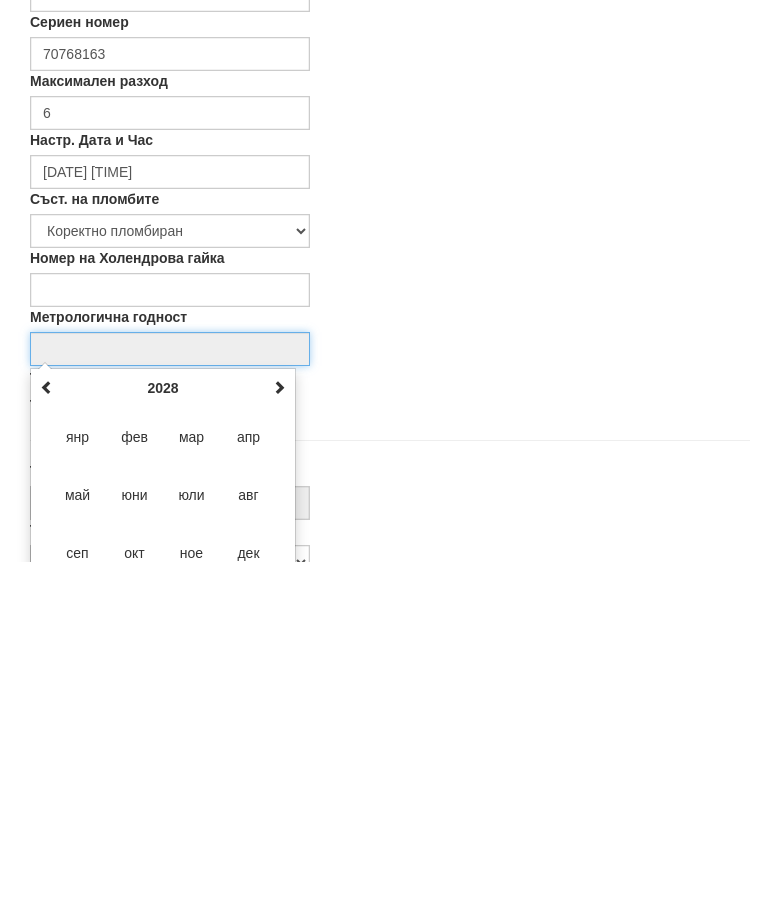 click at bounding box center [279, 734] 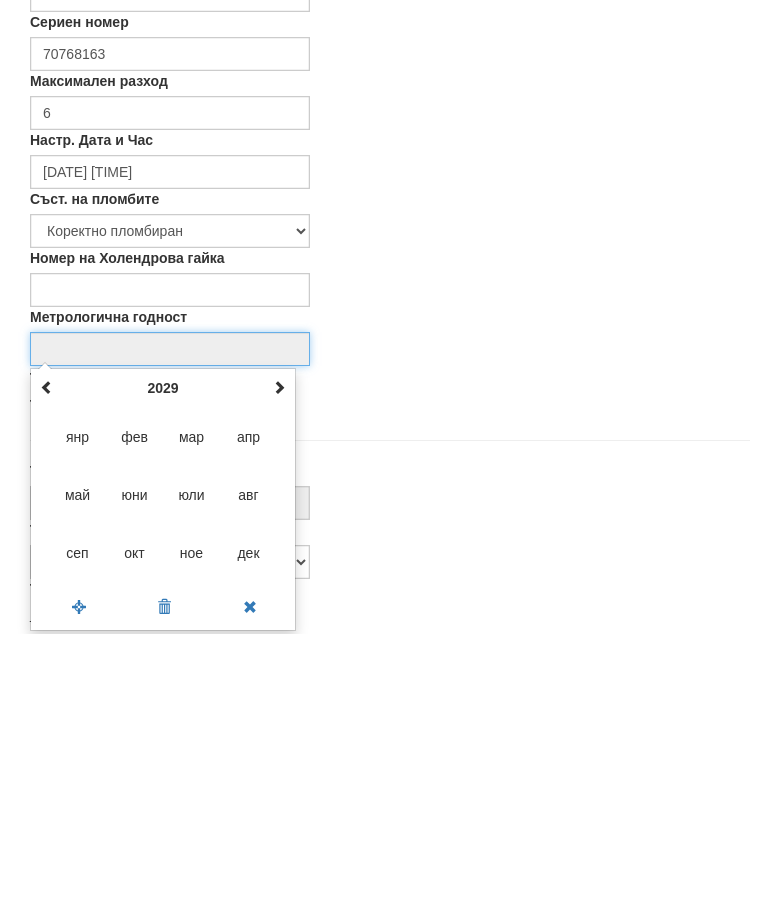 scroll, scrollTop: 352, scrollLeft: 0, axis: vertical 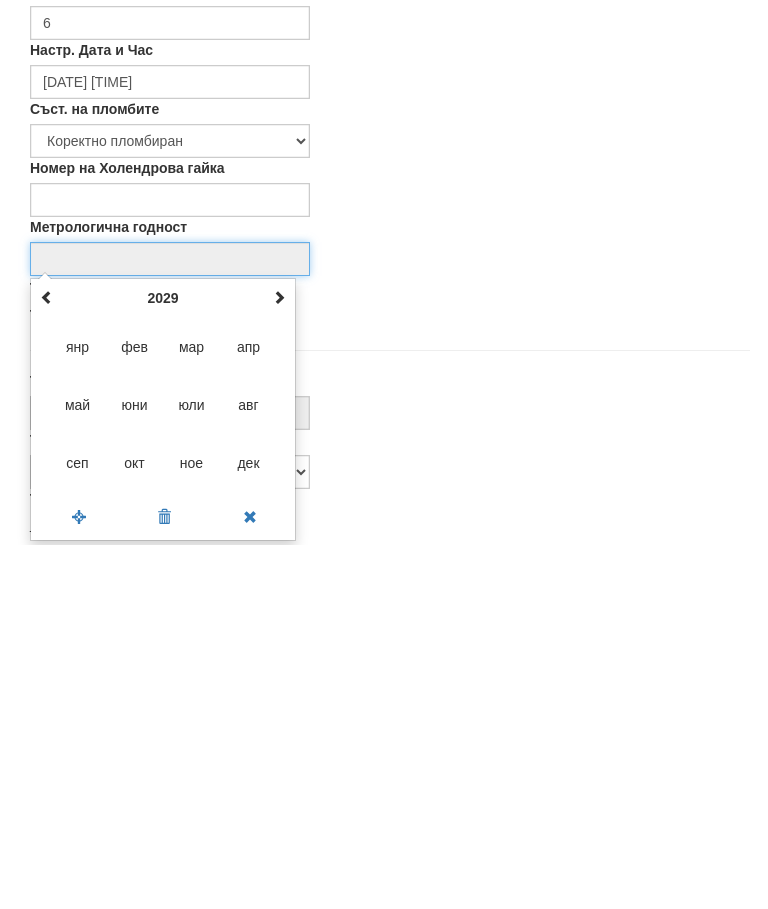 click at bounding box center (279, 661) 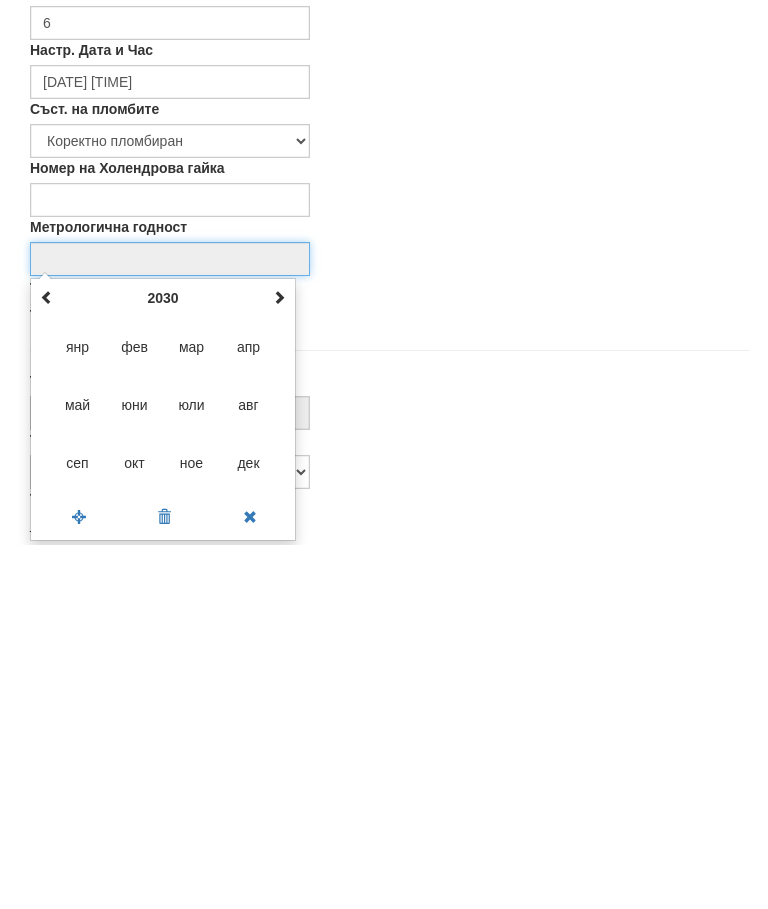 click on "юли" at bounding box center [192, 769] 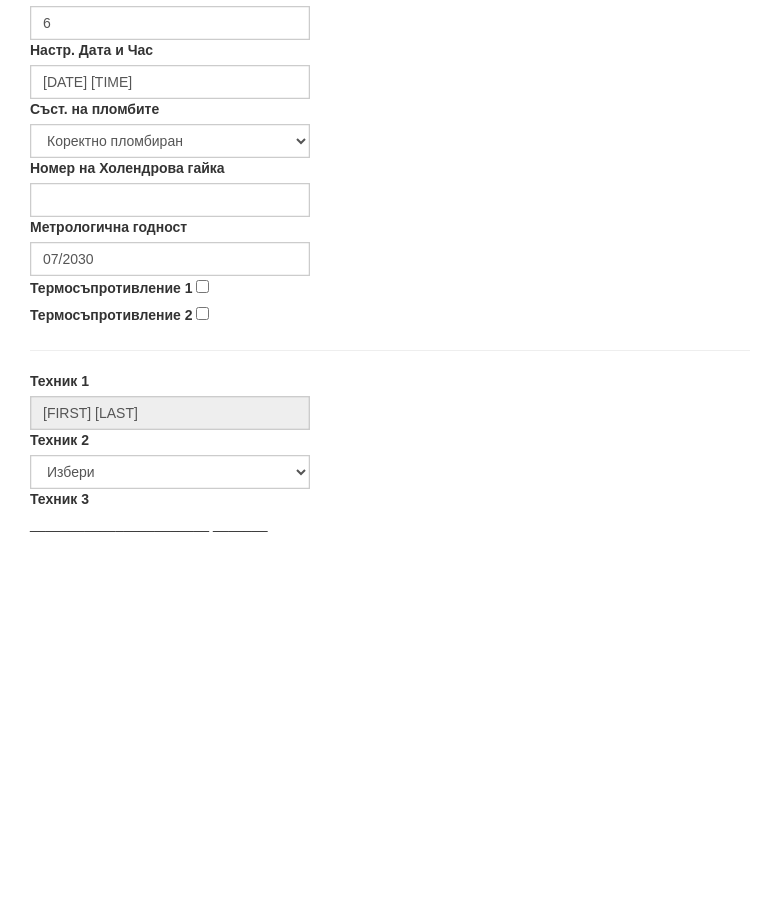 scroll, scrollTop: 716, scrollLeft: 0, axis: vertical 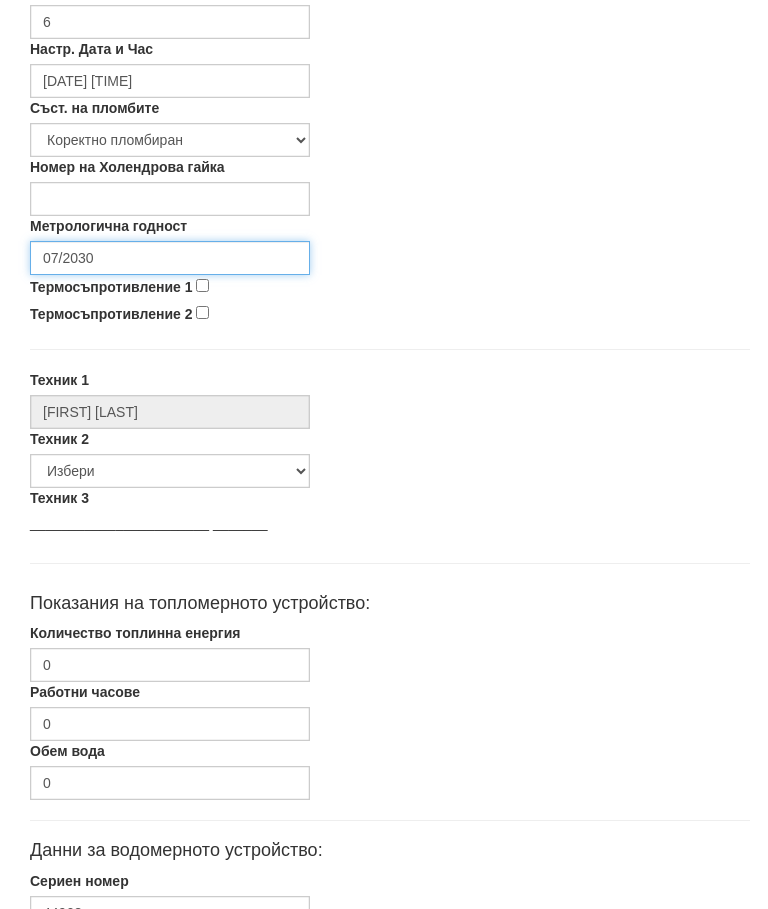 click on "07/2030" at bounding box center (170, 259) 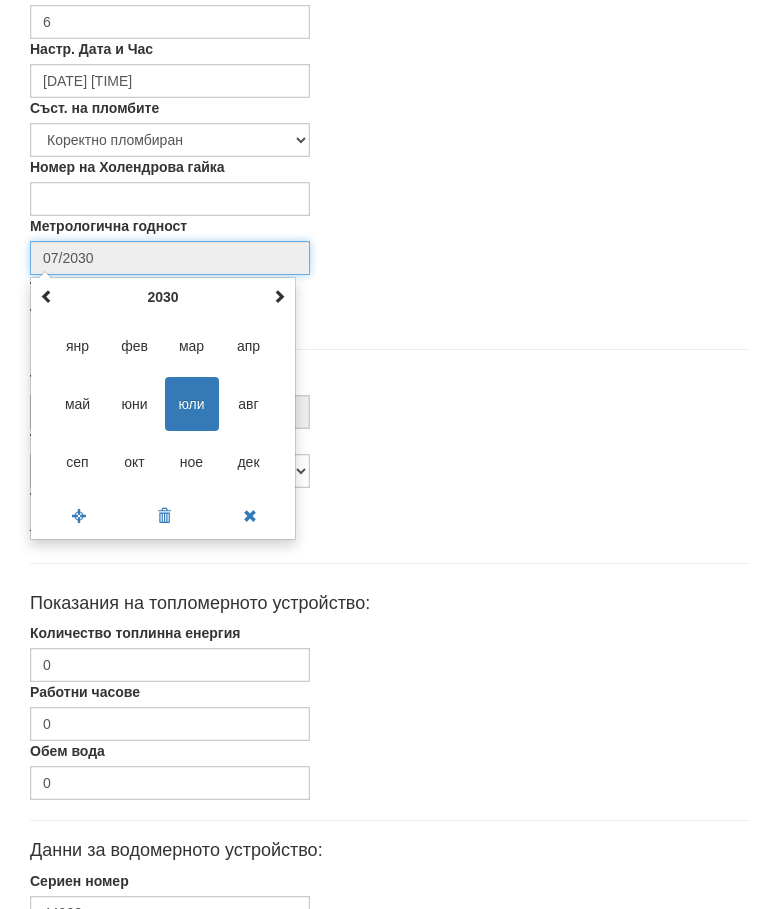 scroll, scrollTop: 716, scrollLeft: 0, axis: vertical 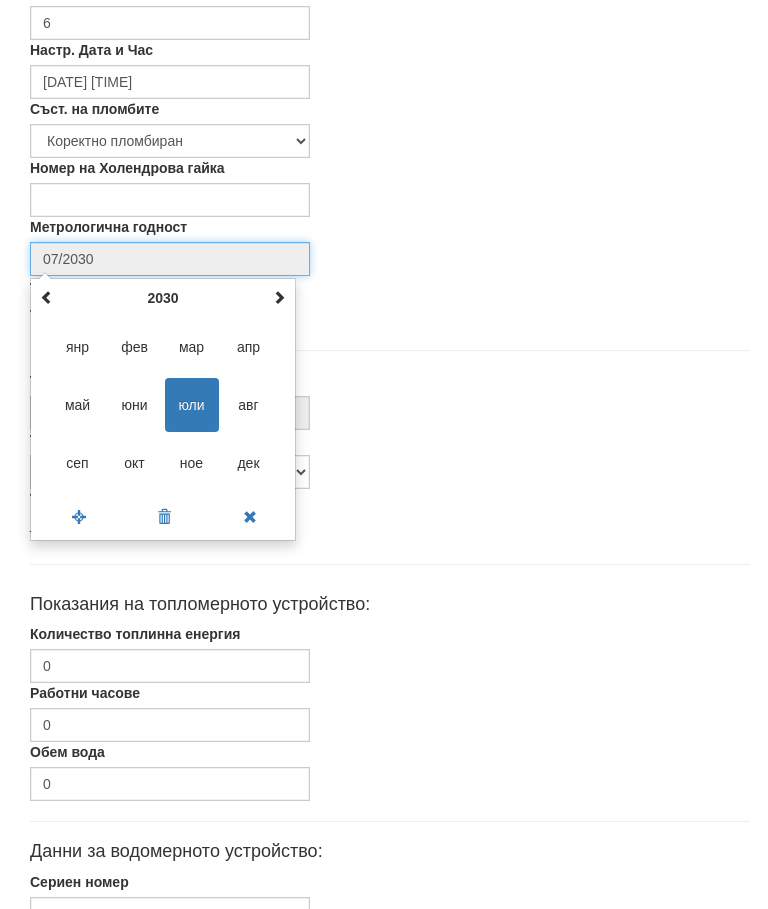 click on "авг" at bounding box center [249, 405] 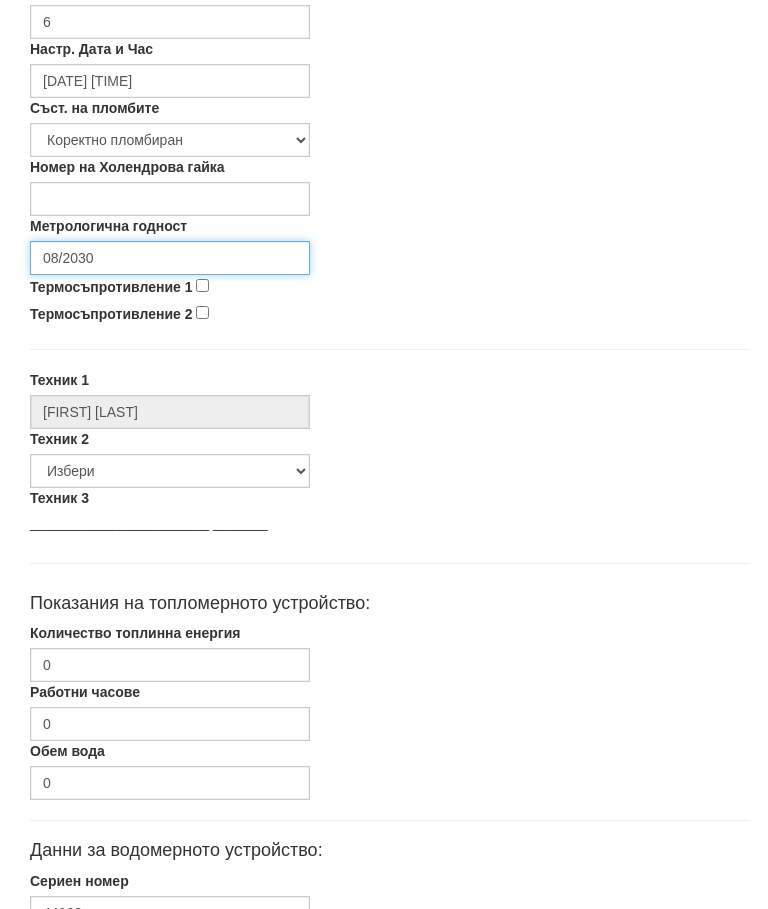 click on "08/2030" at bounding box center [170, 259] 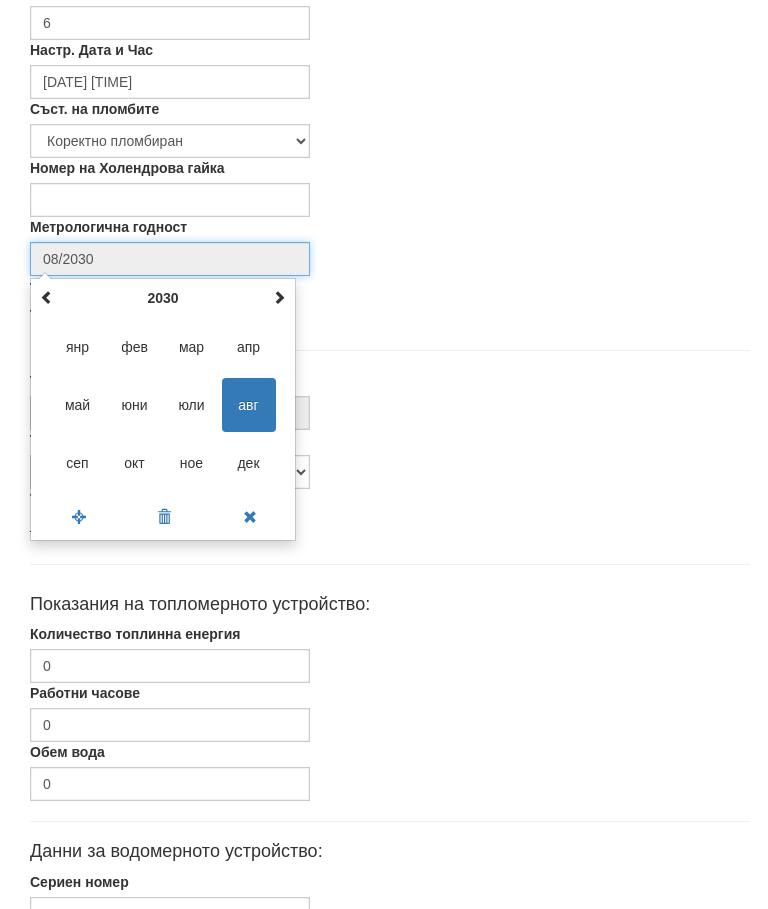 click on "авг" at bounding box center (249, 405) 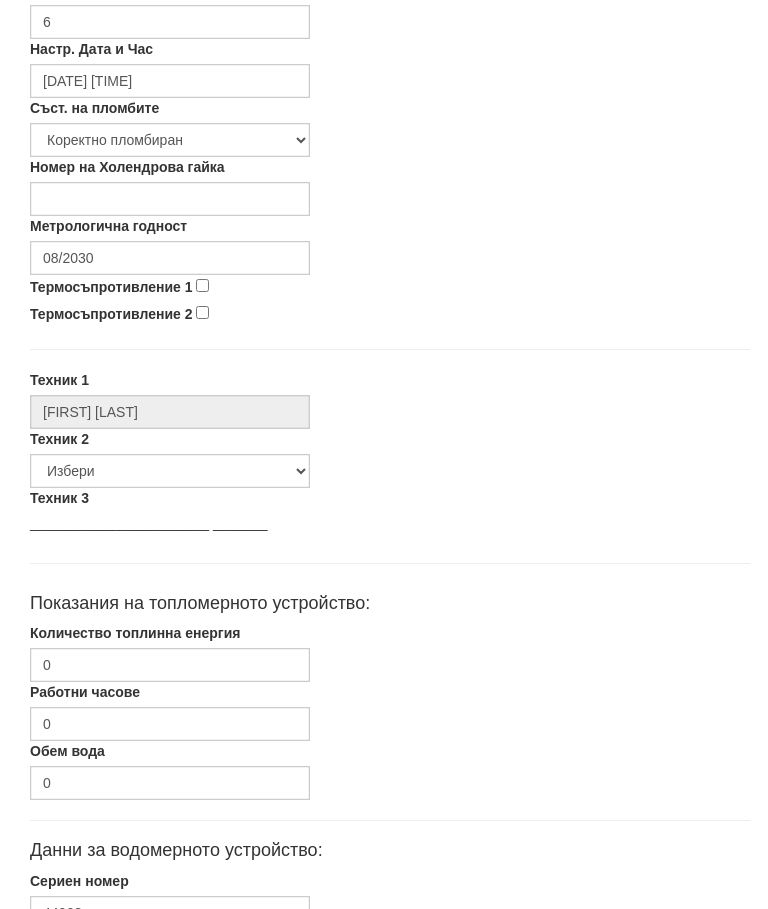click on "Термосъпротивление 2" at bounding box center [202, 313] 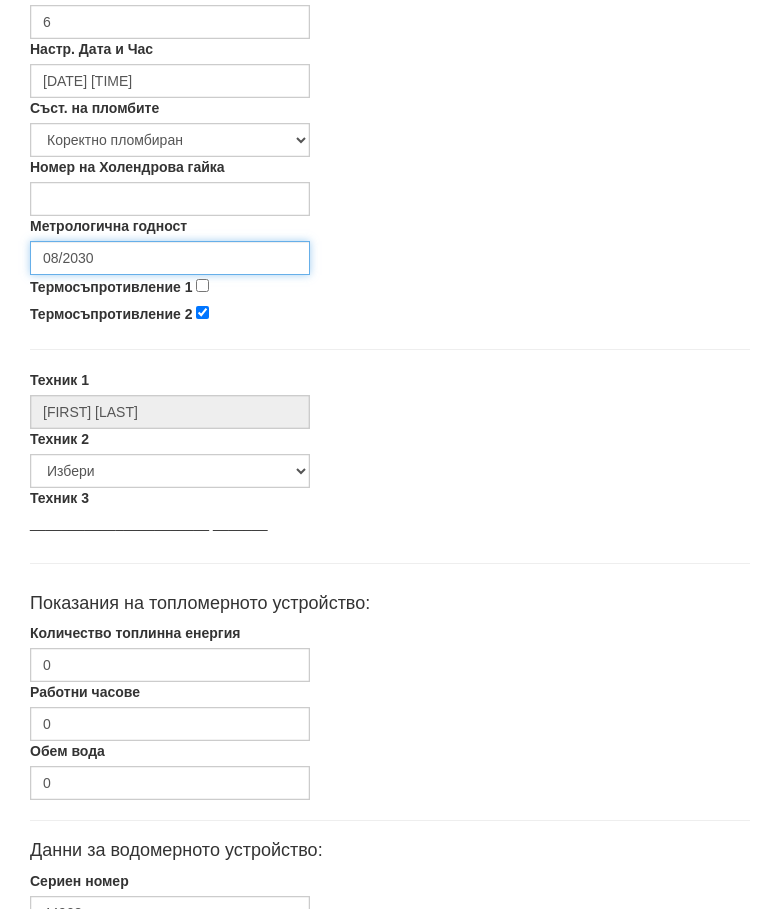click on "08/2030" at bounding box center [170, 259] 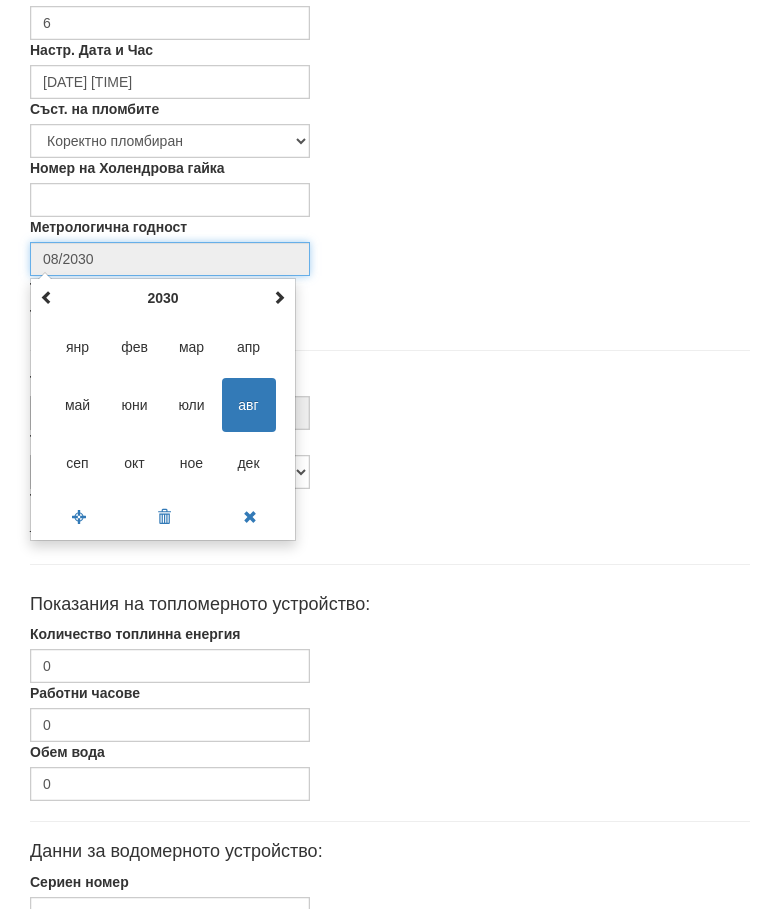 click on "авг" at bounding box center [249, 405] 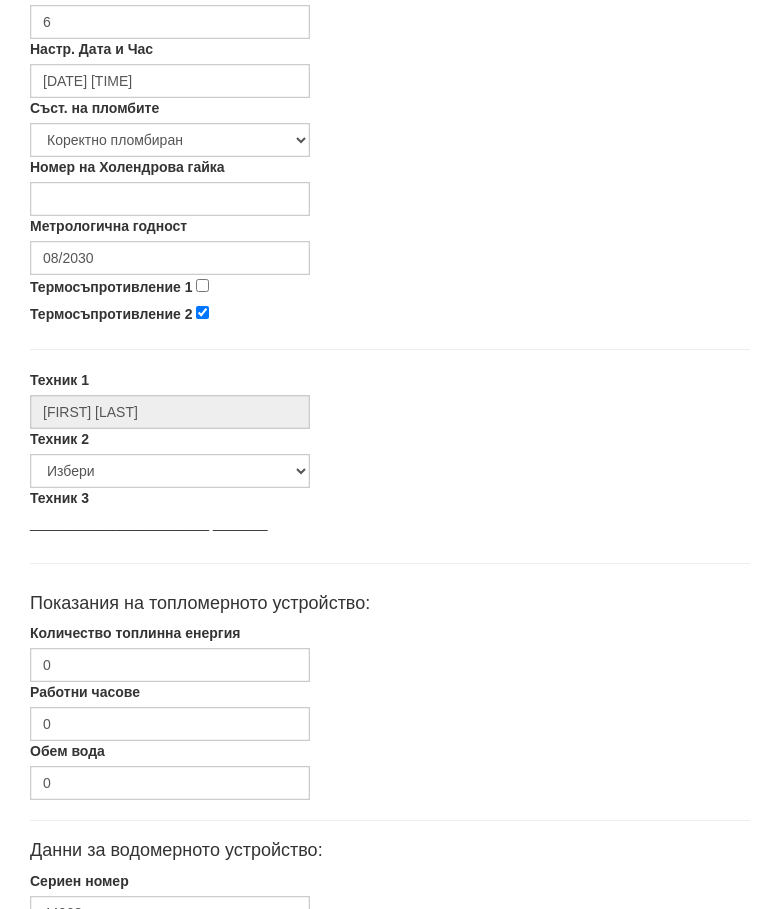 click on "Термосъпротивление 1" at bounding box center (202, 286) 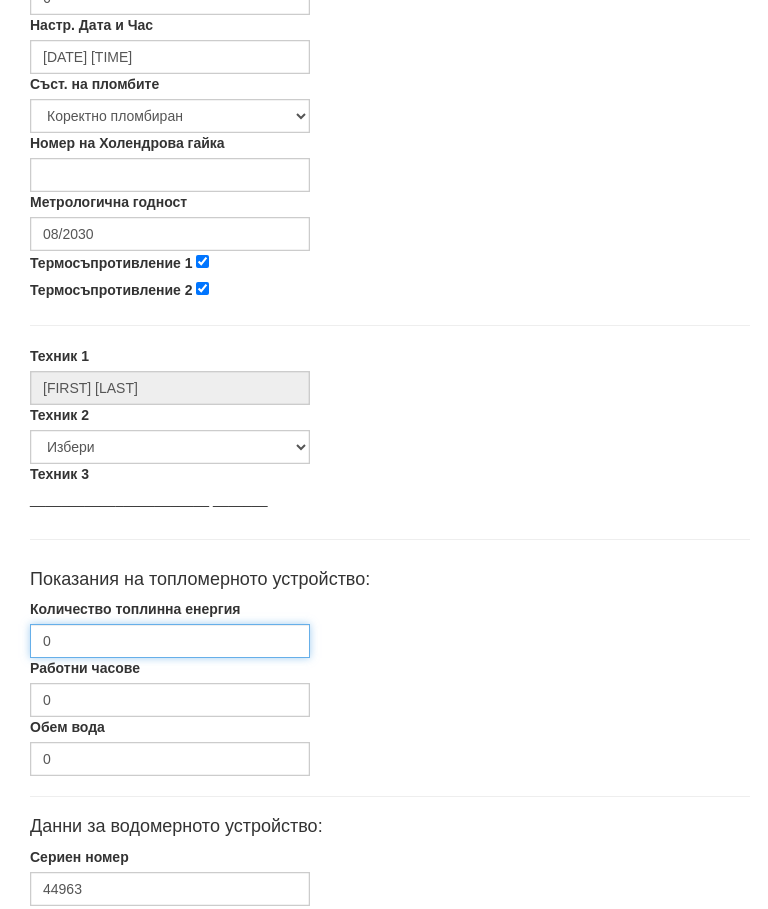 click on "0" at bounding box center (170, 641) 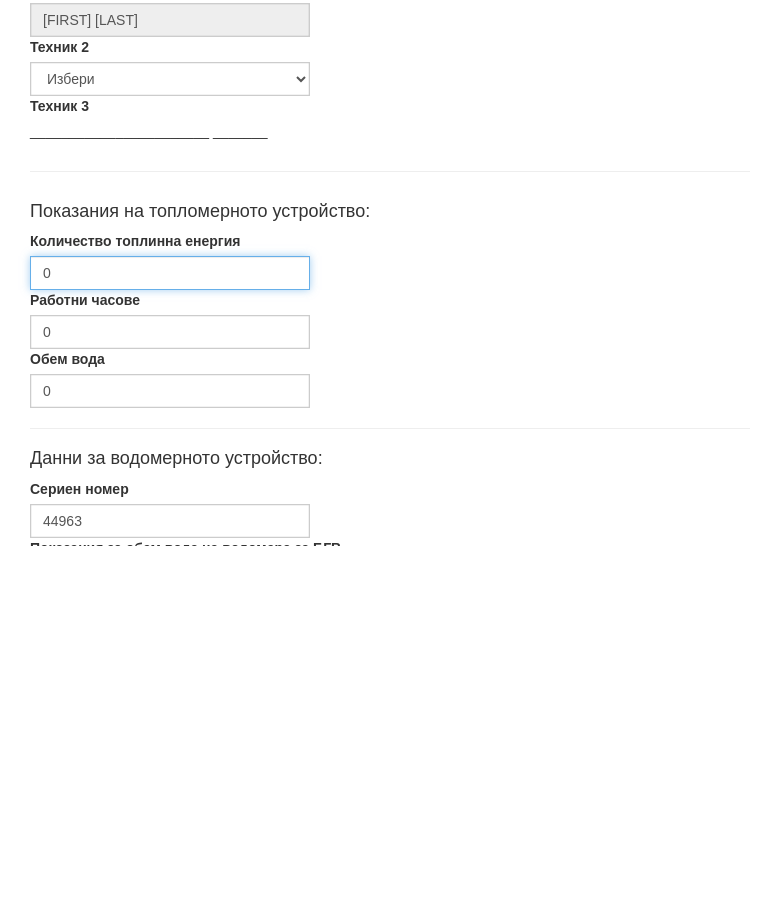 click on "0" at bounding box center [170, 637] 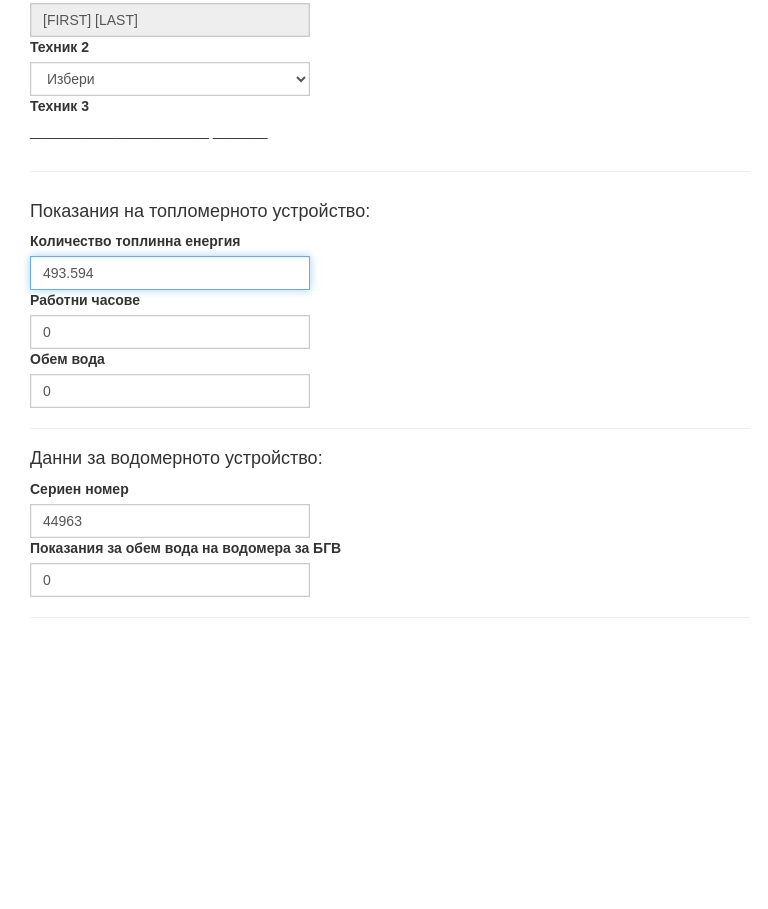 scroll, scrollTop: 948, scrollLeft: 0, axis: vertical 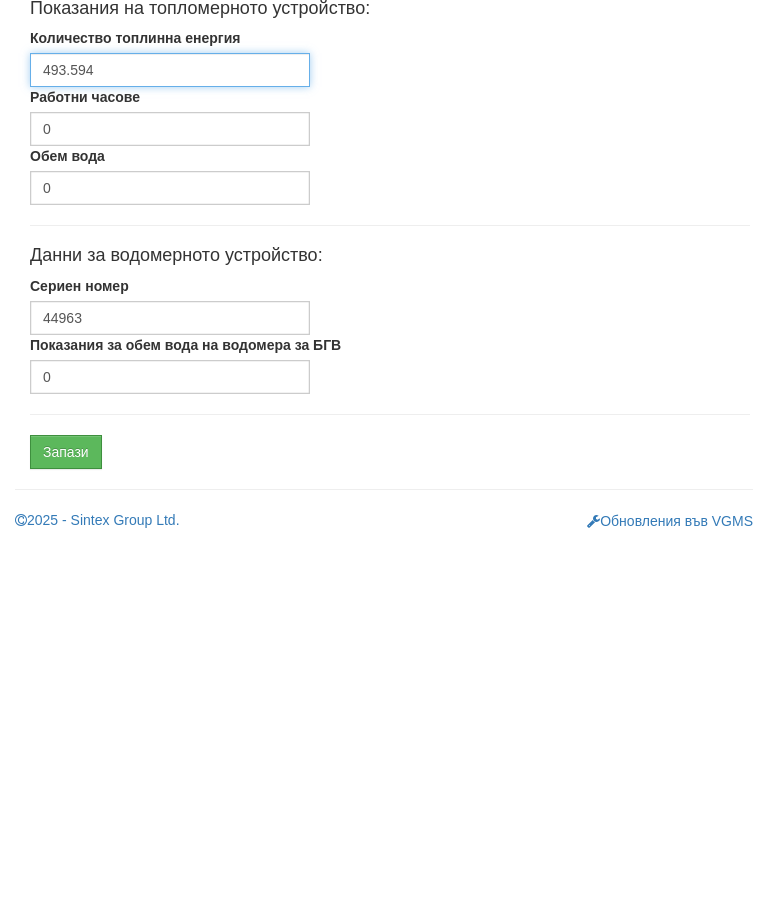 type on "493.594" 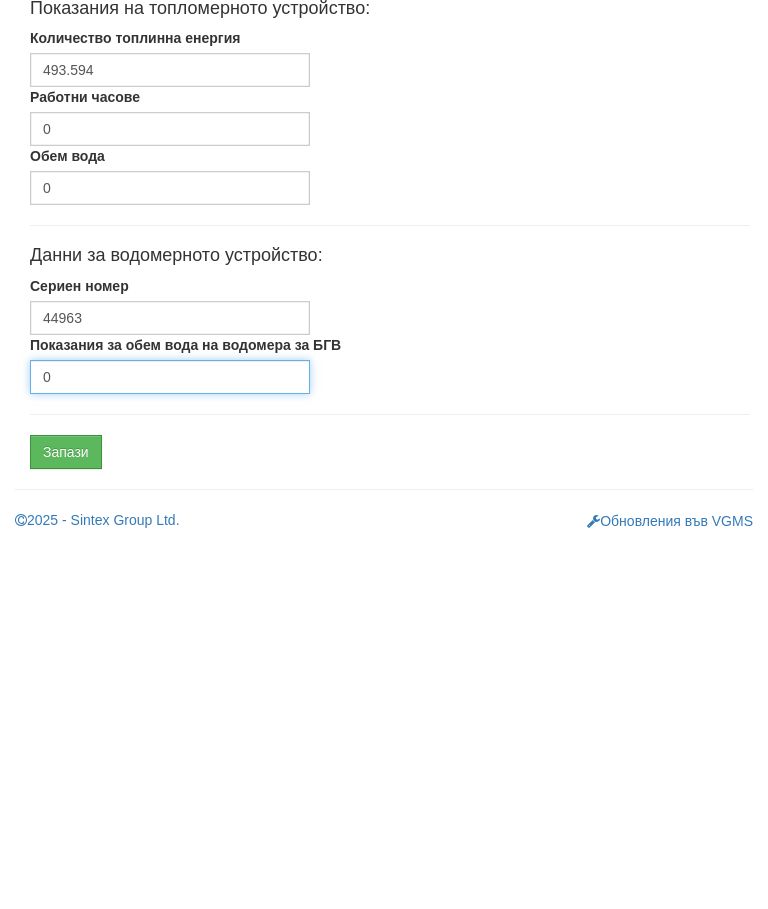 click on "0" at bounding box center (170, 741) 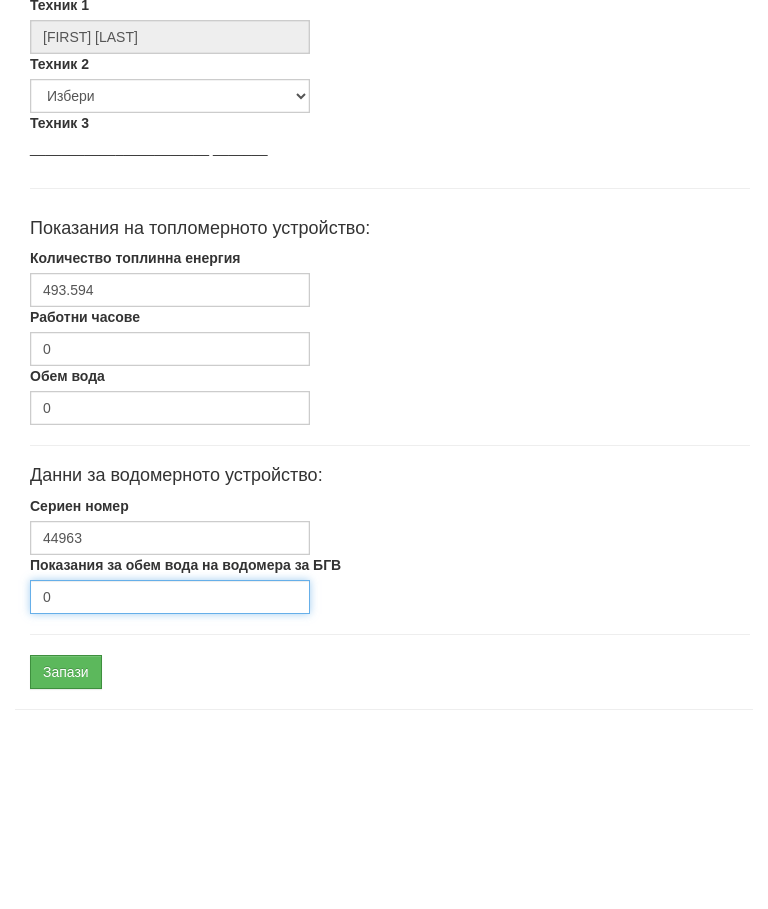 scroll, scrollTop: 948, scrollLeft: 0, axis: vertical 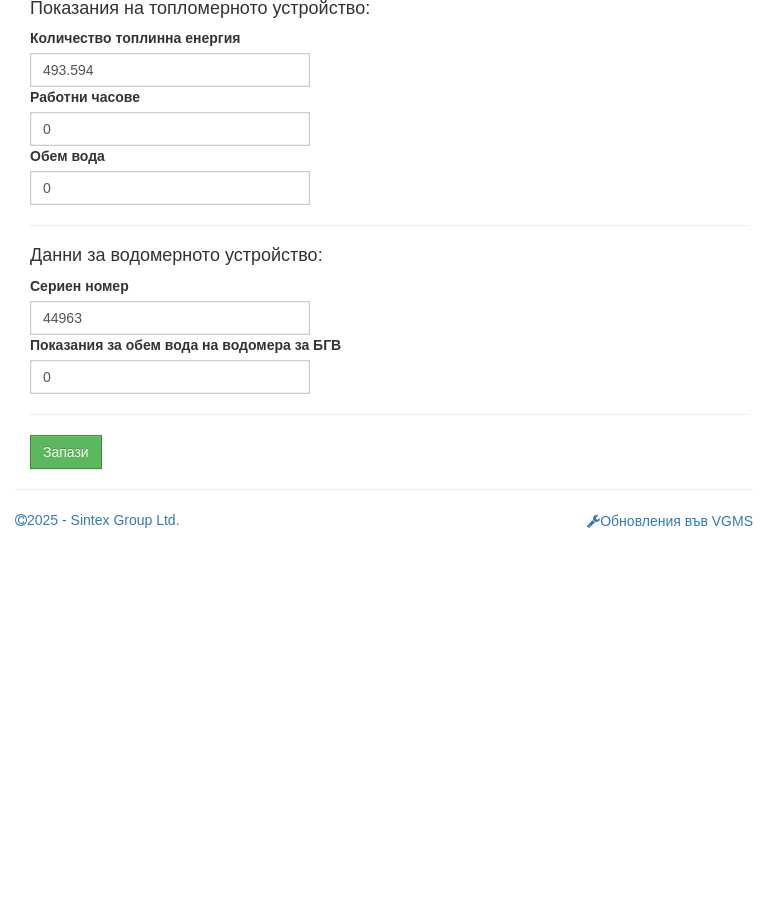 click on "Запази" at bounding box center [66, 816] 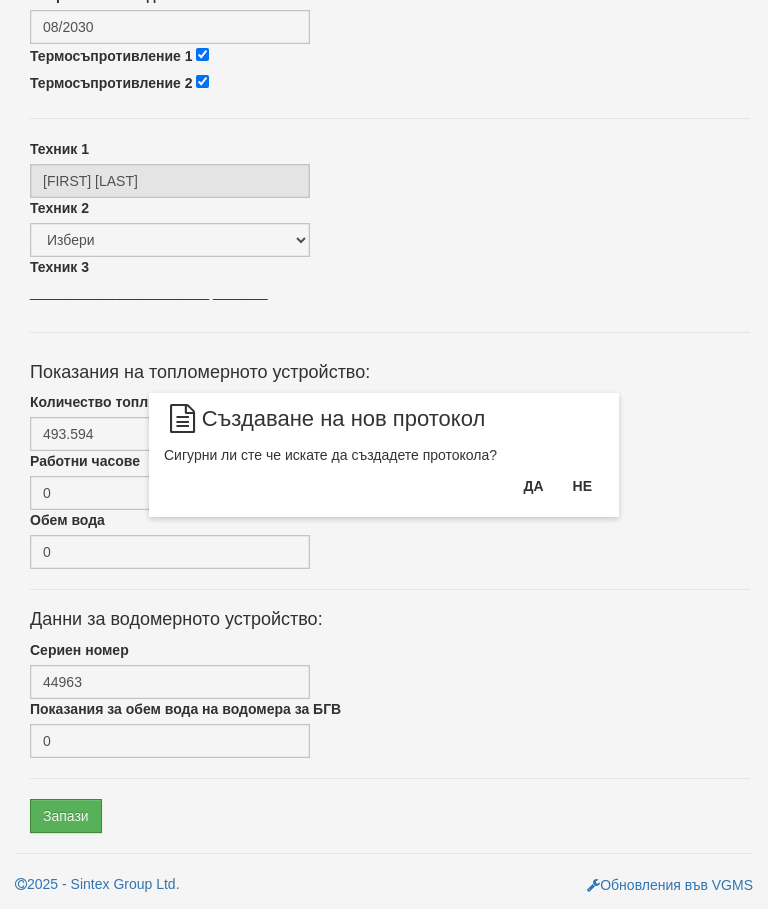 click on "Да" at bounding box center [533, 486] 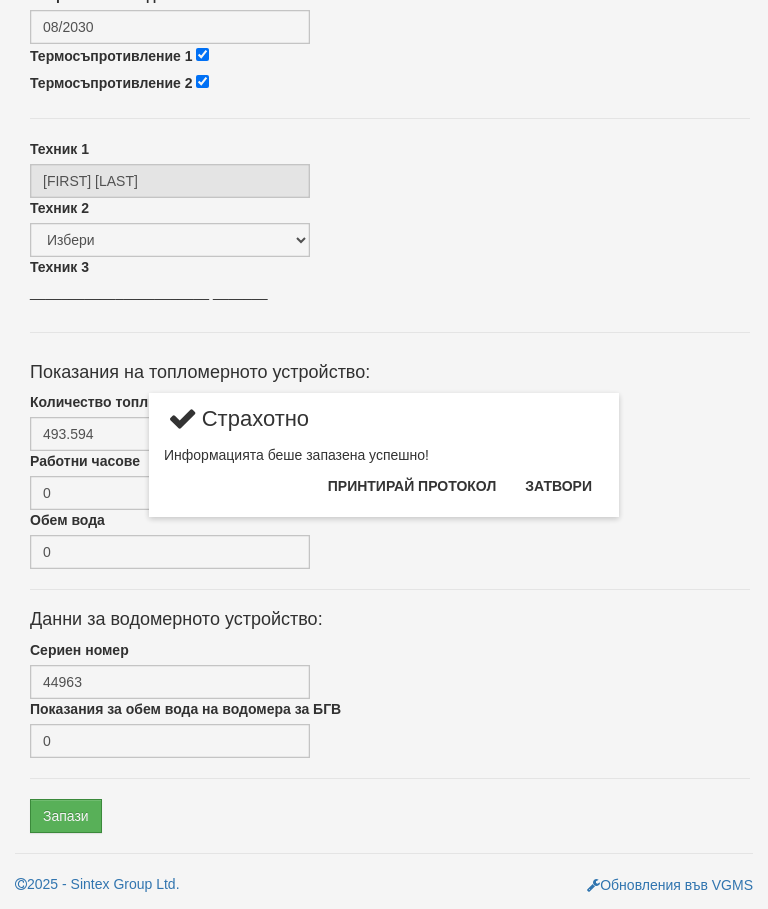 click on "Затвори" at bounding box center [558, 486] 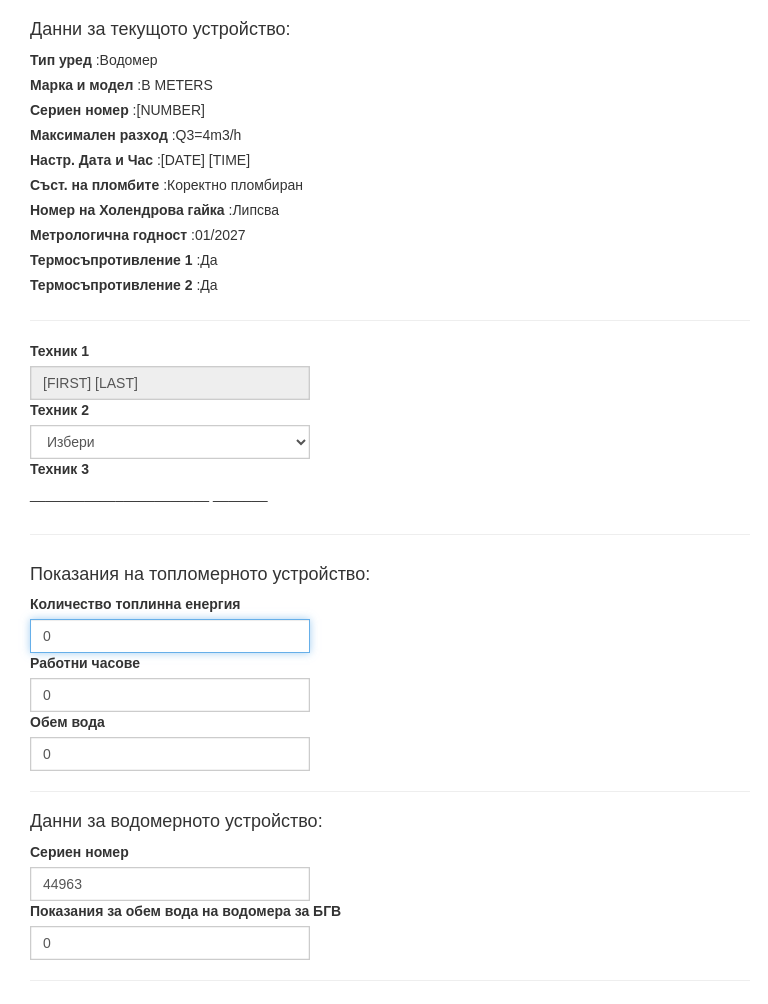 click on "0" at bounding box center [170, 656] 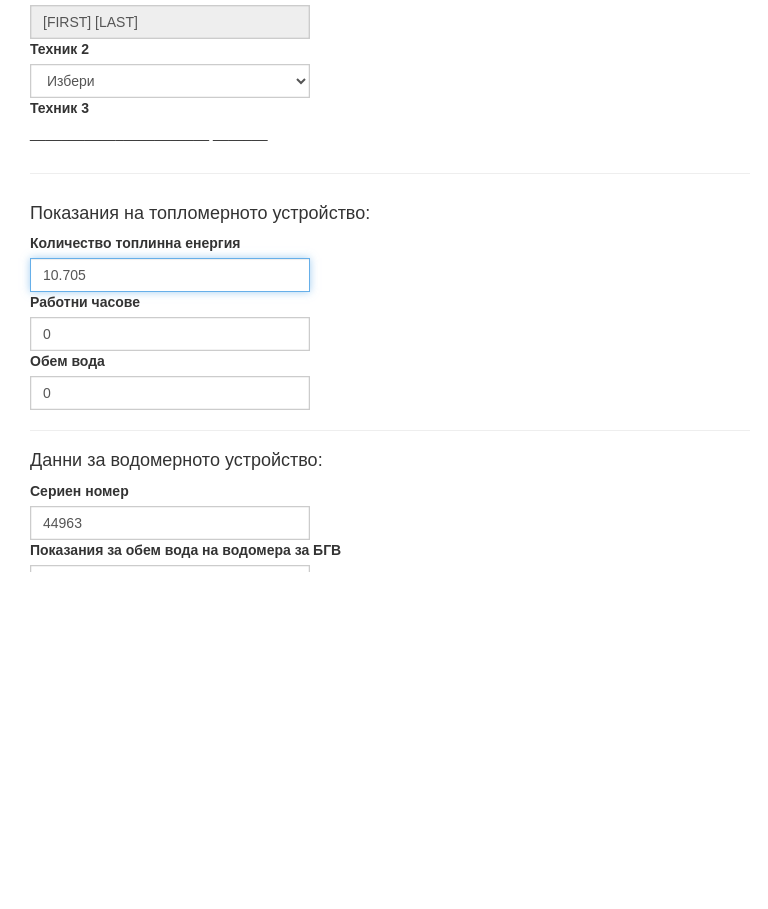 scroll, scrollTop: 602, scrollLeft: 0, axis: vertical 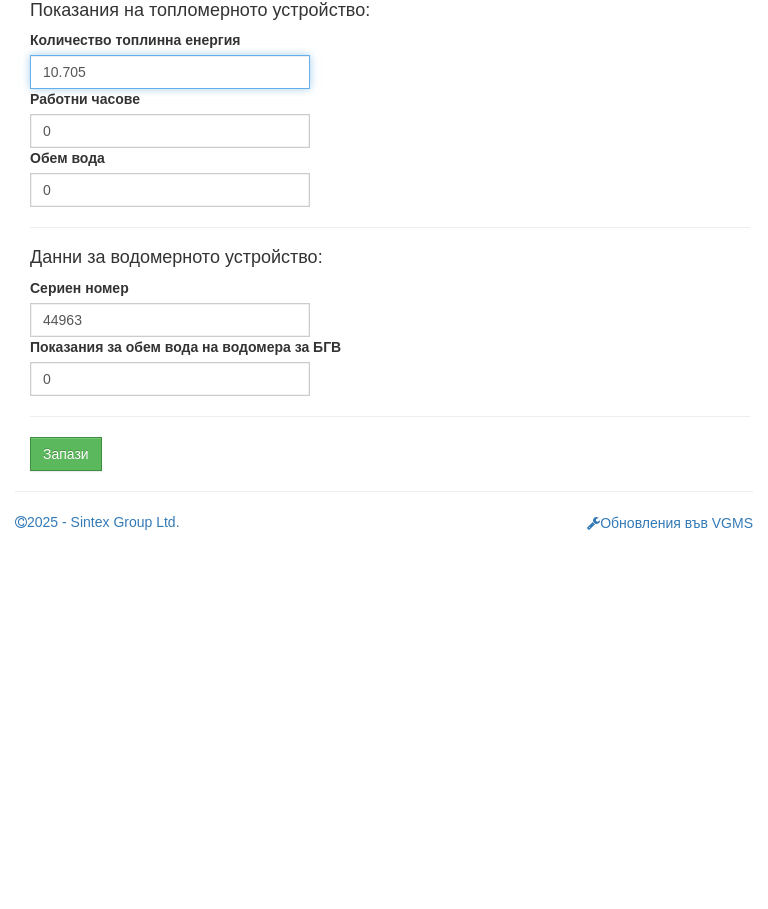 type on "10.705" 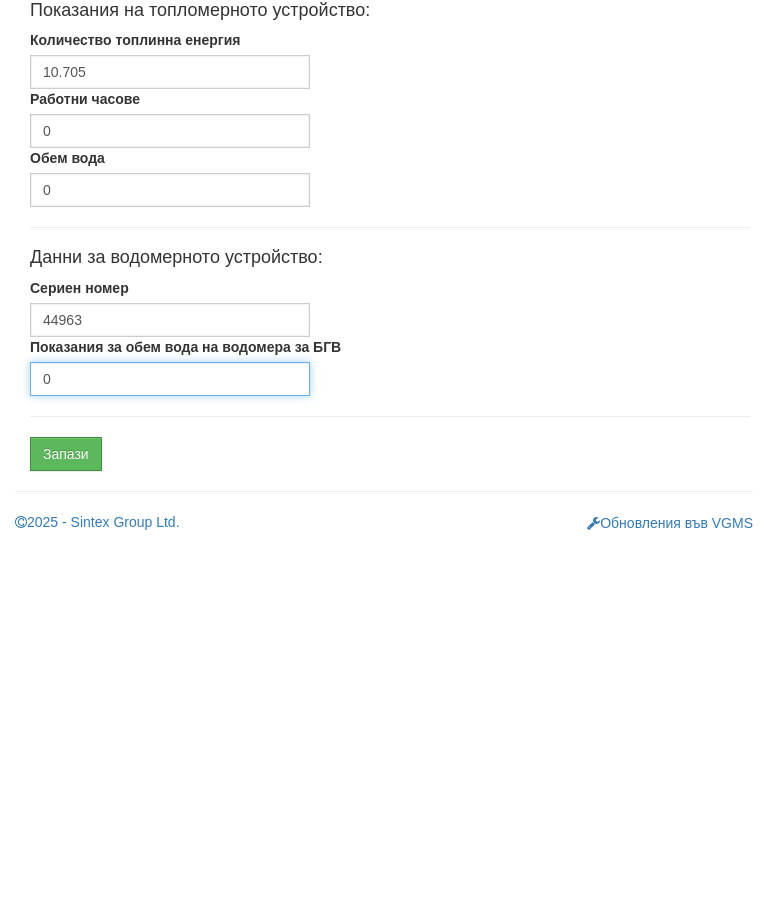 click on "0" at bounding box center (170, 743) 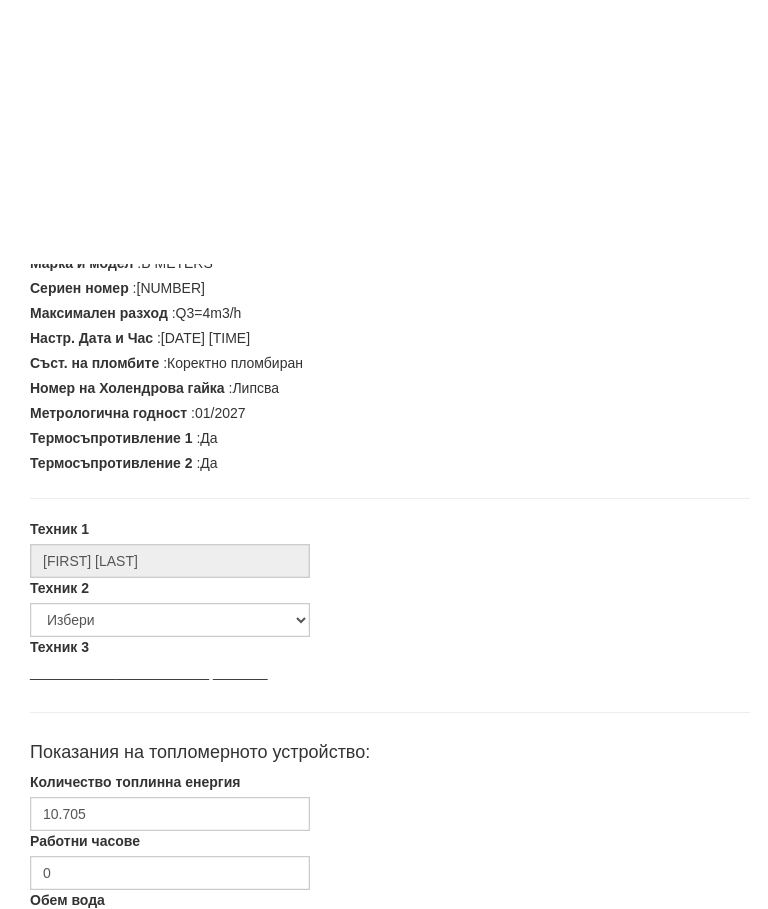 scroll, scrollTop: 602, scrollLeft: 0, axis: vertical 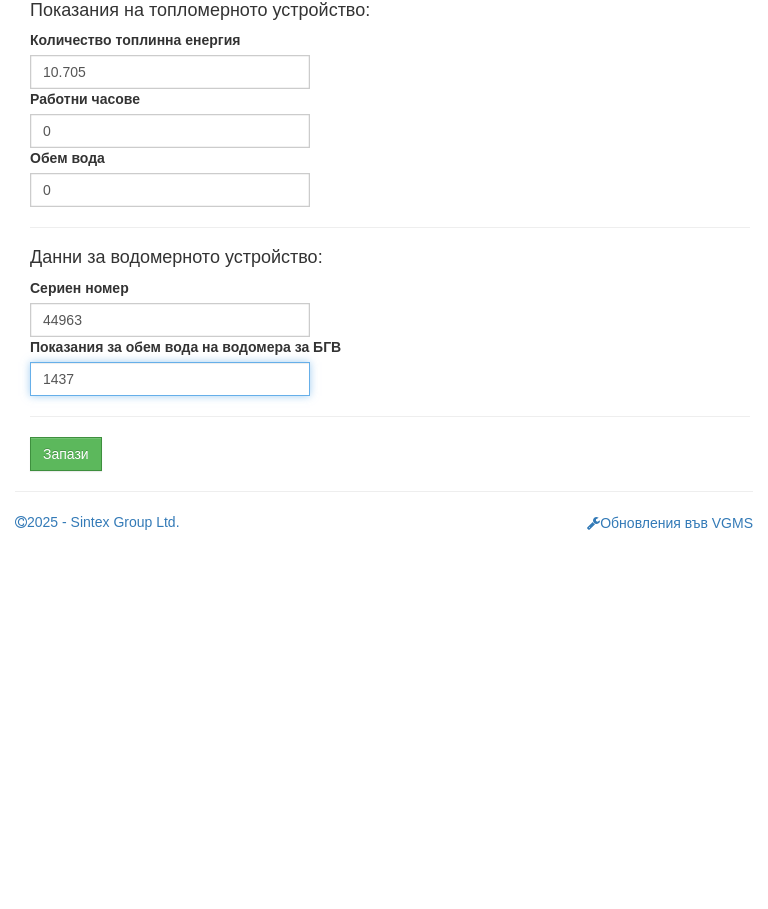 type on "1437" 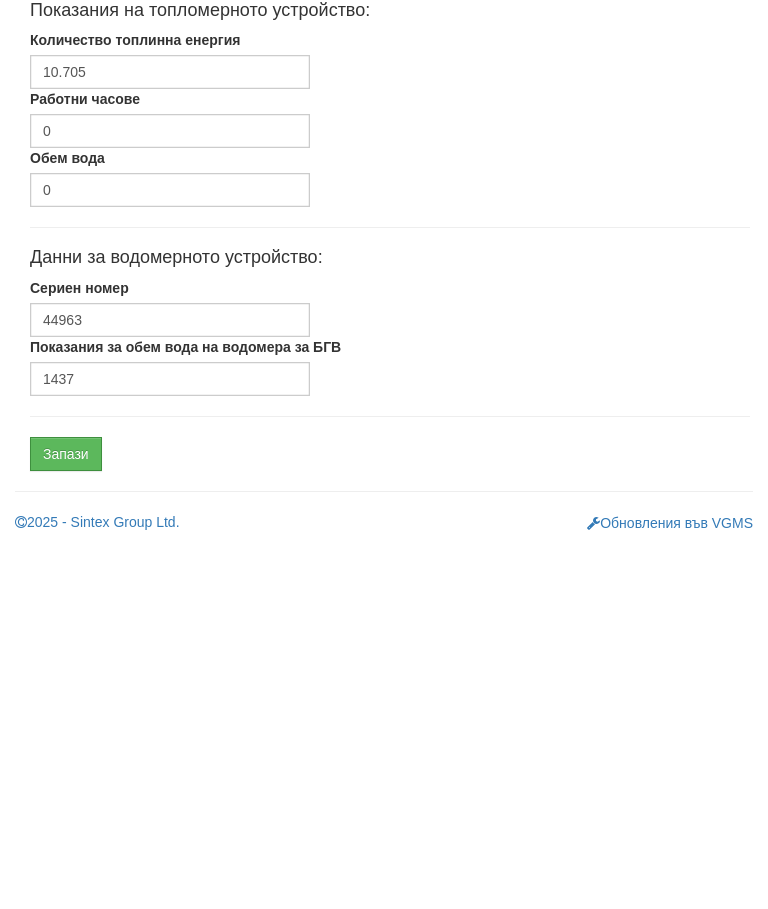 click on "Запази" at bounding box center (66, 818) 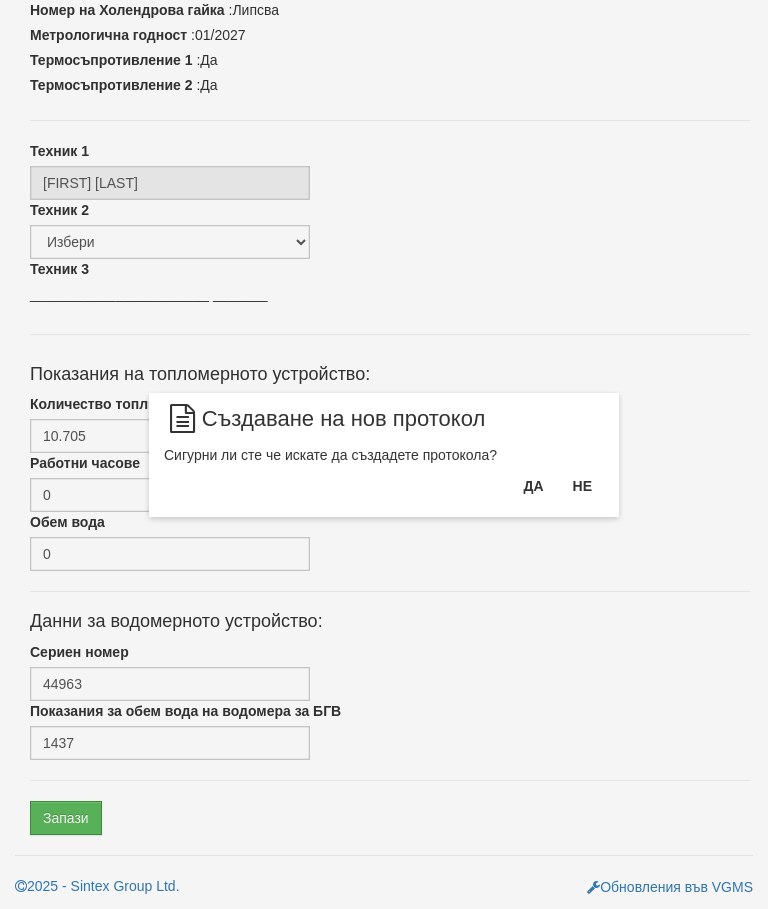 click on "Да" at bounding box center [533, 486] 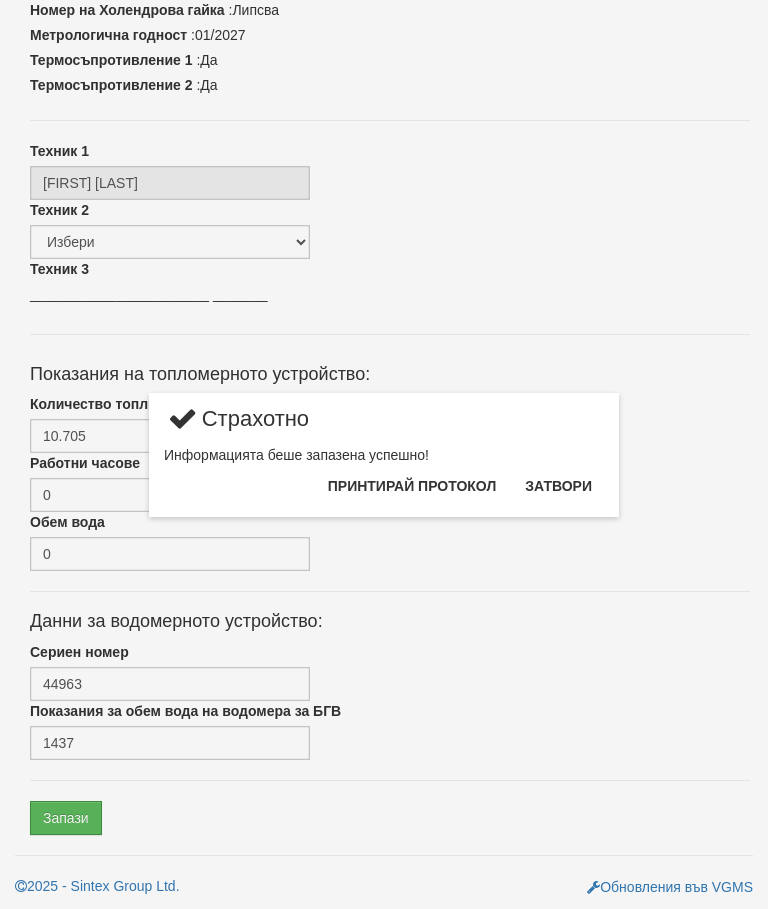 click on "Затвори" at bounding box center [558, 486] 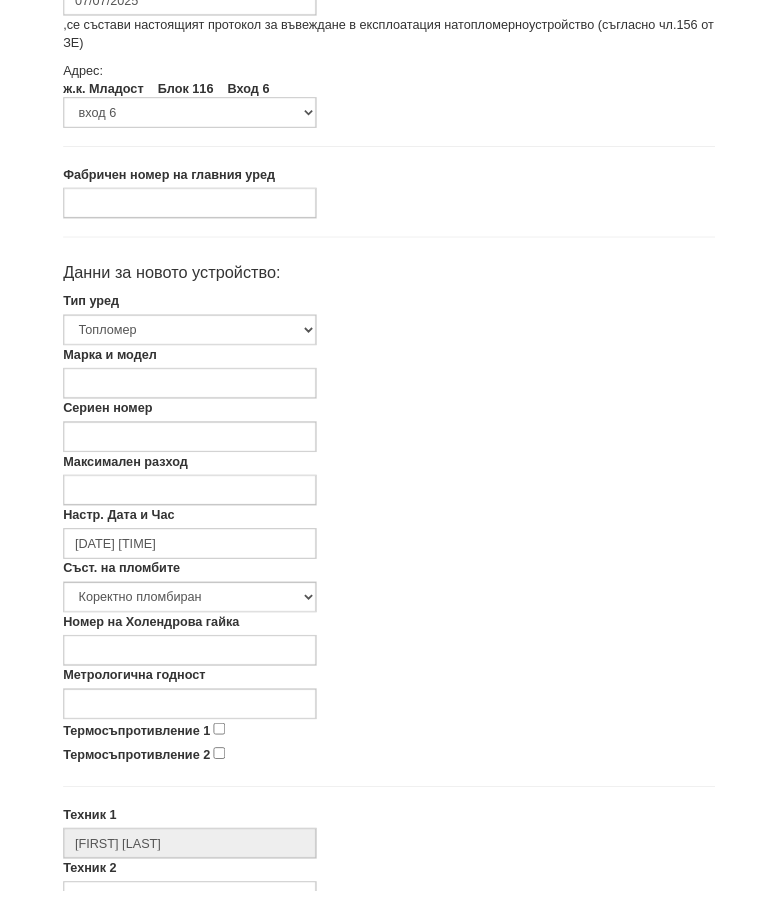 scroll, scrollTop: 178, scrollLeft: 0, axis: vertical 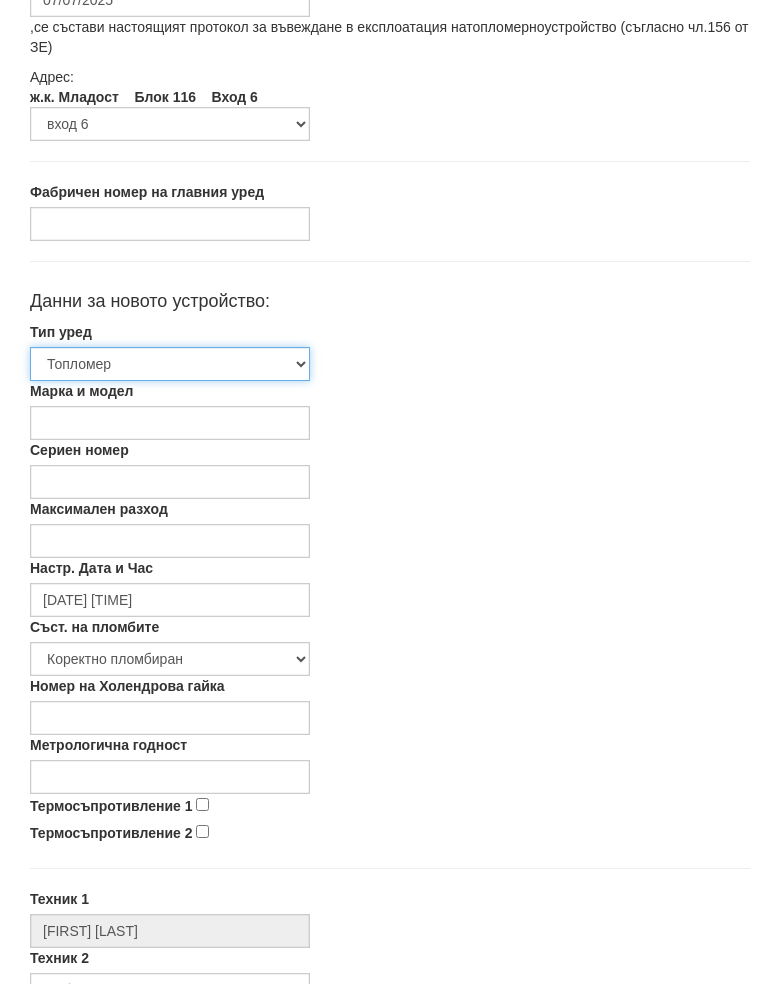 click on "Избери
Топломер
Водомер
Водомер 2
Водомер за допълване" at bounding box center (170, 384) 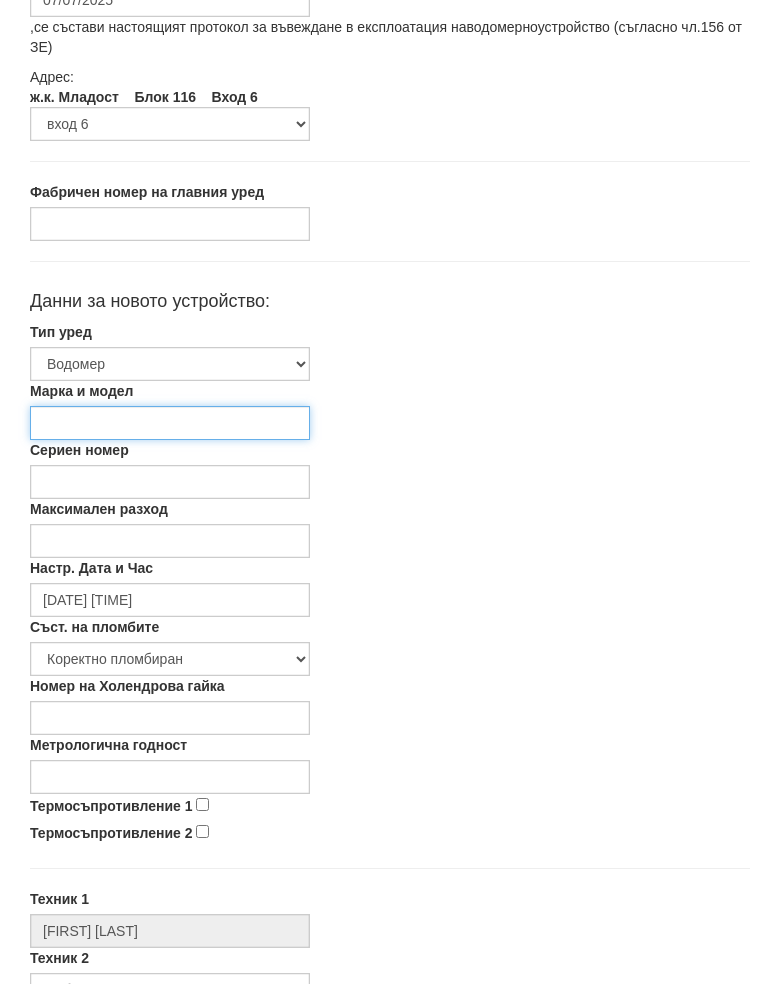 click on "Марка и модел" at bounding box center (170, 443) 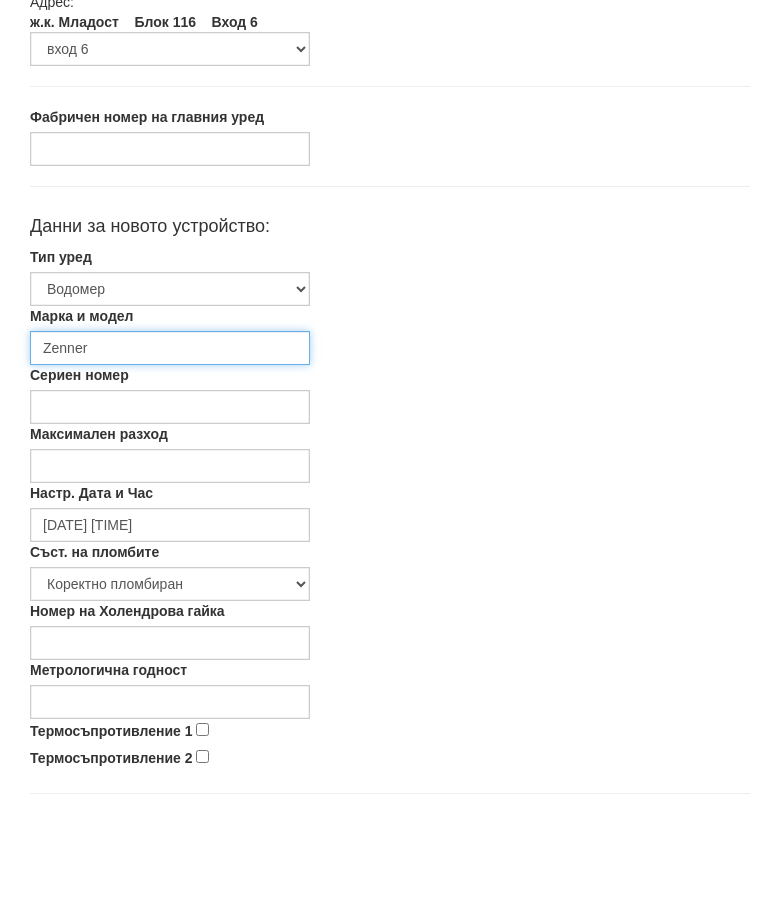 type on "Zenner" 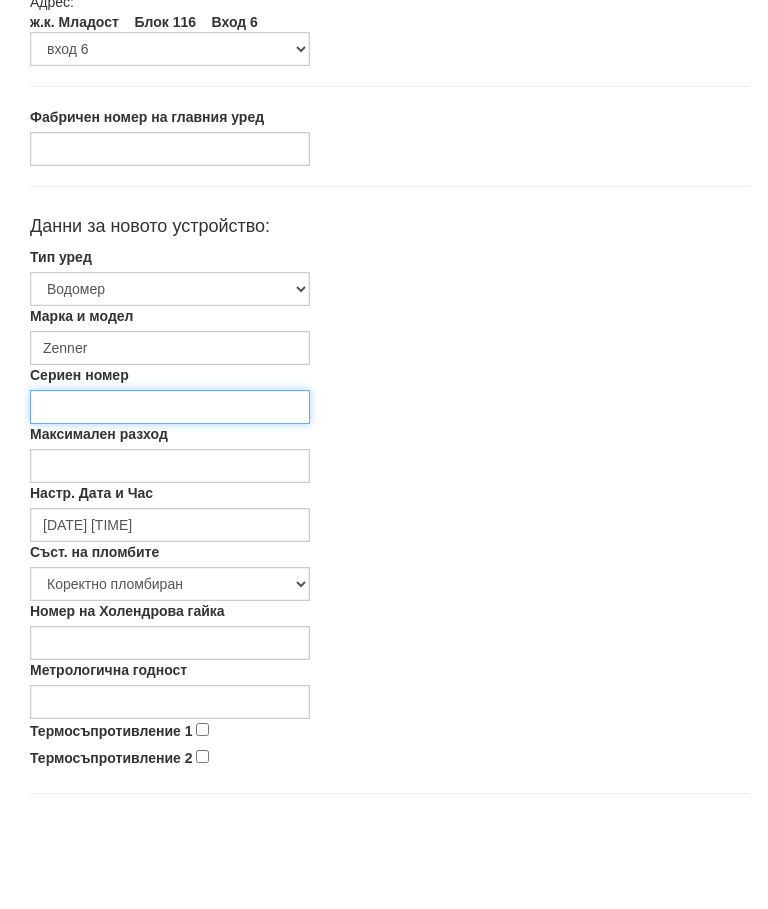 click on "Сериен номер" at bounding box center [170, 502] 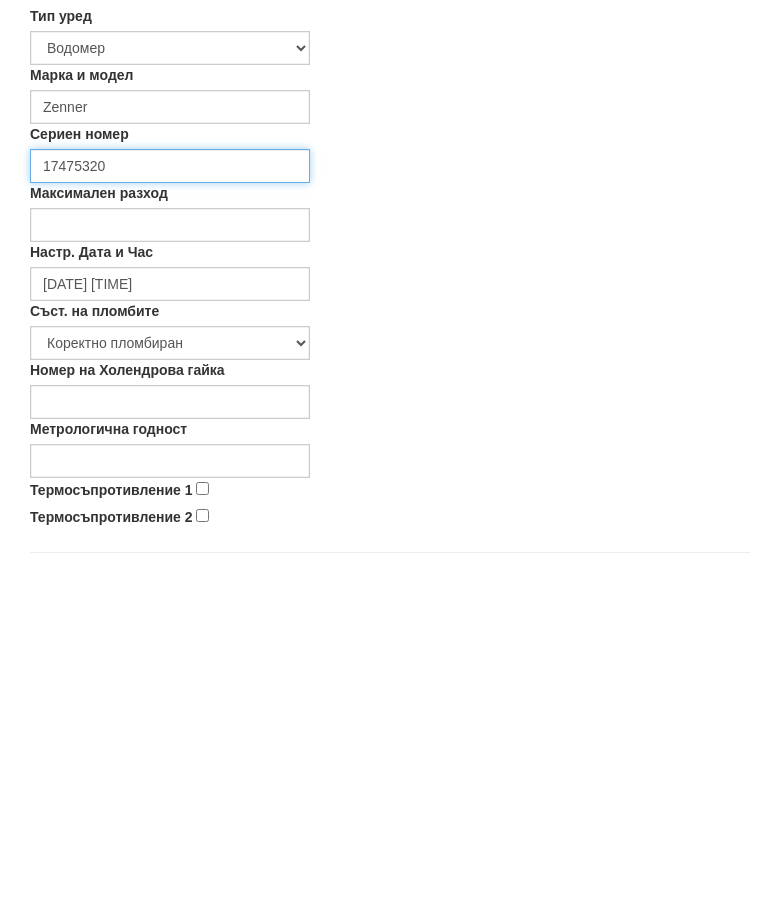 scroll, scrollTop: 180, scrollLeft: 0, axis: vertical 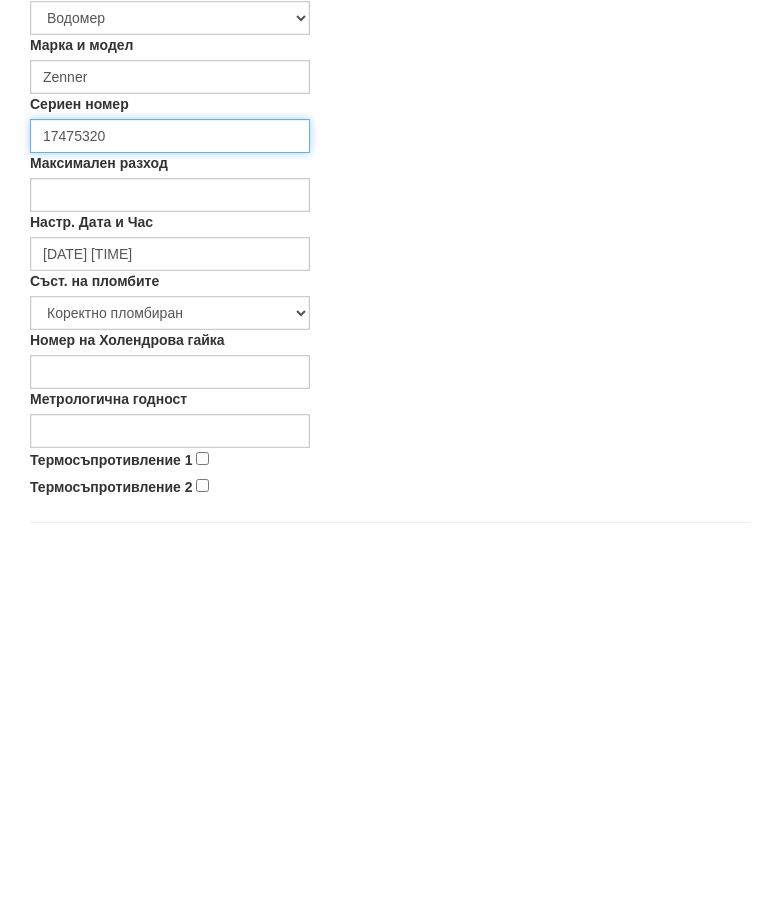 type on "17475320" 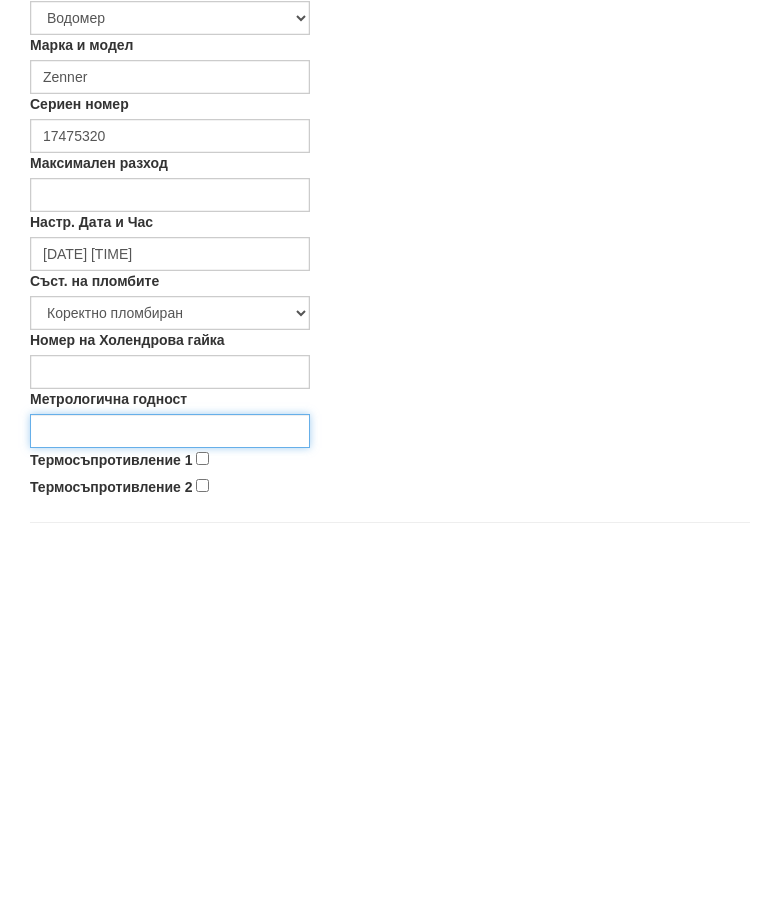 click on "Метрологична годност" at bounding box center (170, 795) 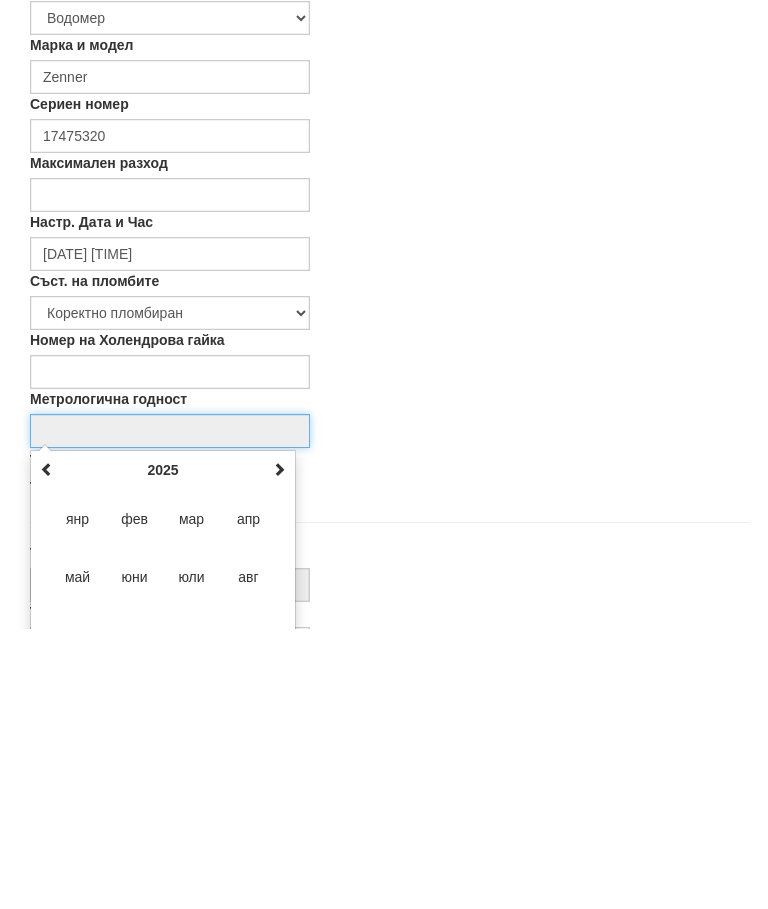 scroll, scrollTop: 290, scrollLeft: 0, axis: vertical 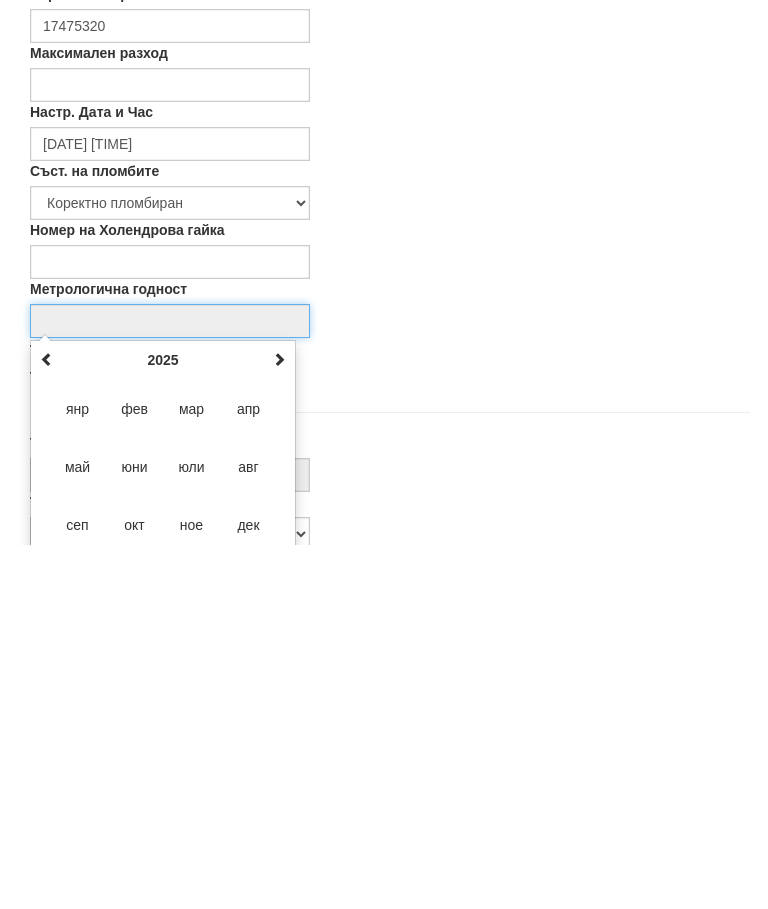click at bounding box center [279, 723] 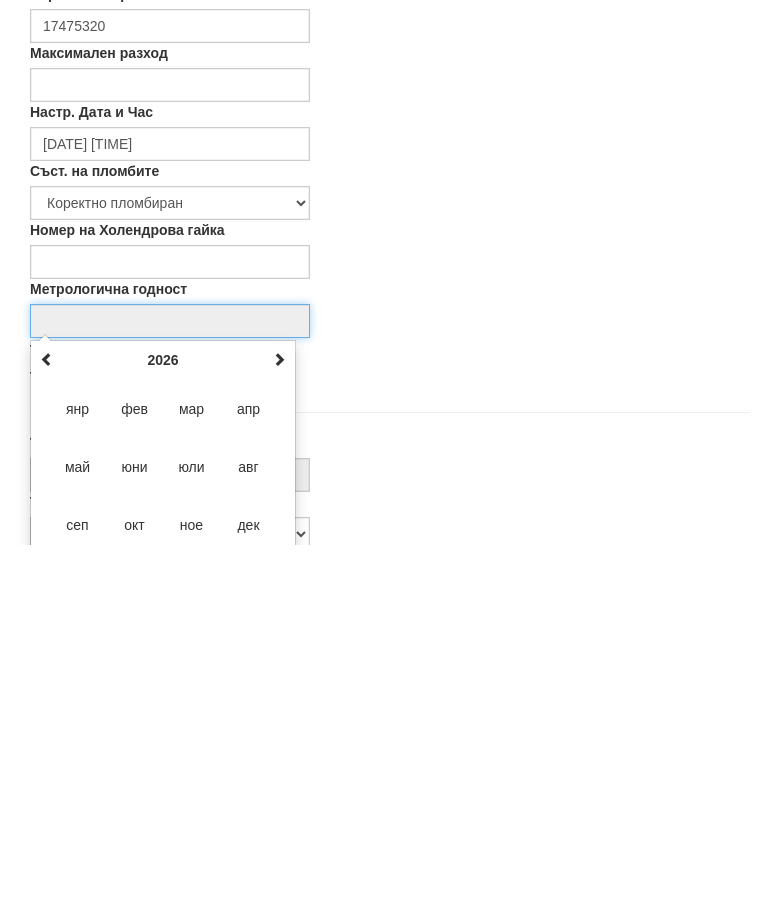 click at bounding box center (279, 723) 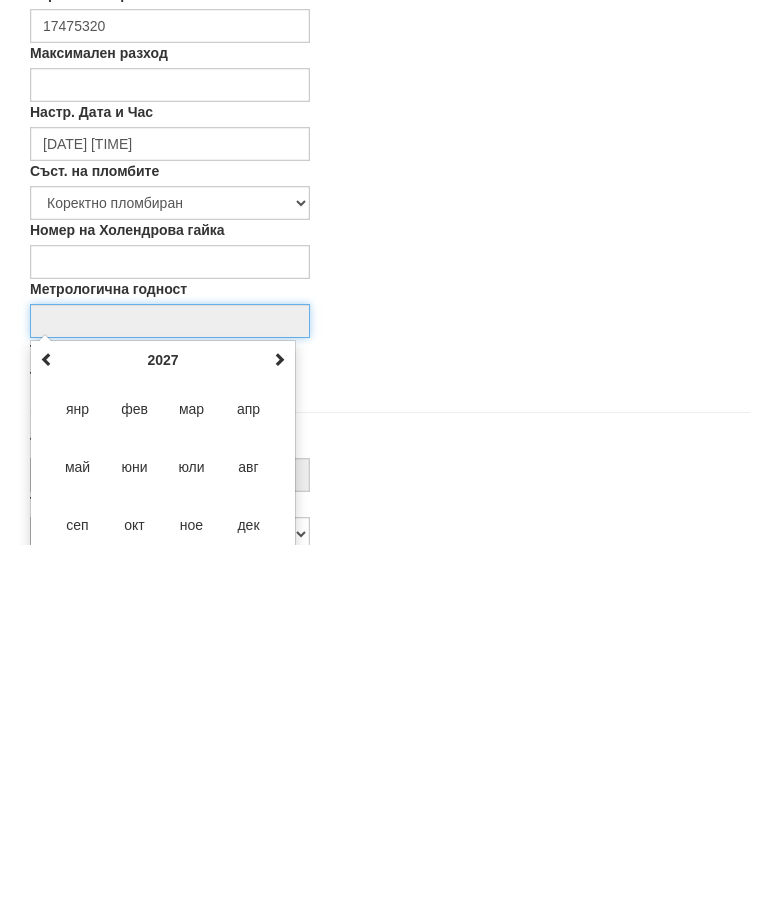 click at bounding box center [279, 723] 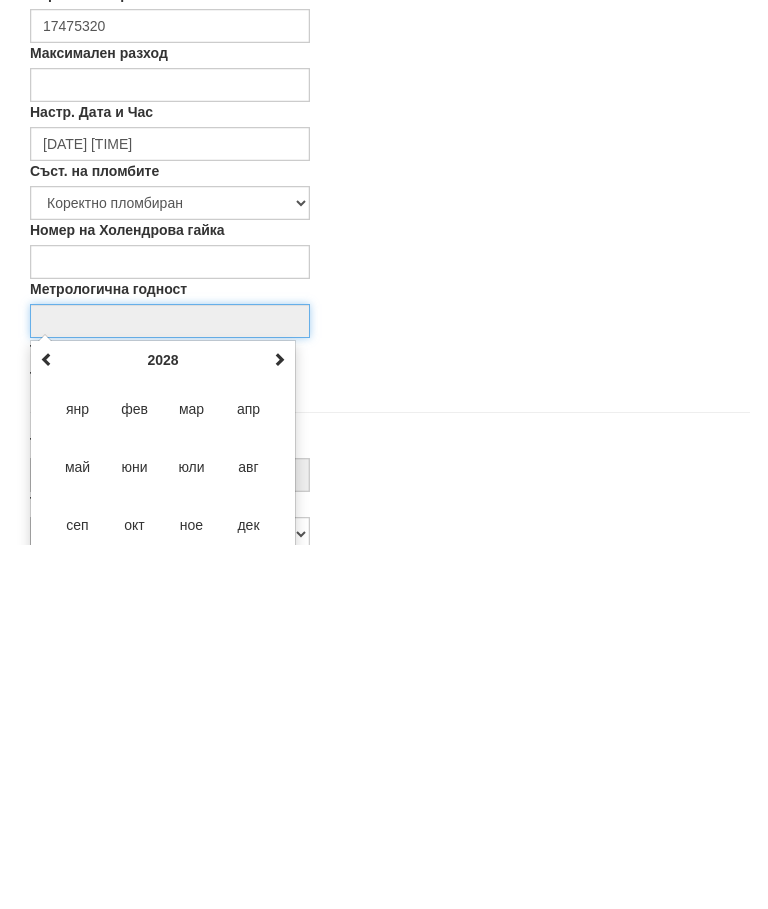 click at bounding box center [279, 723] 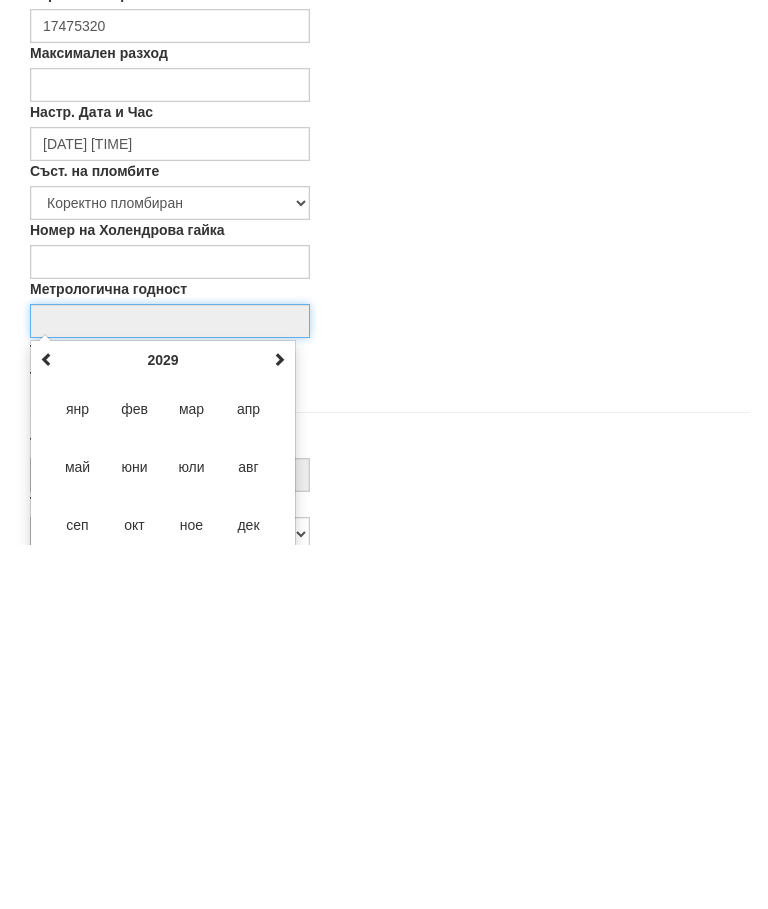 click at bounding box center [279, 723] 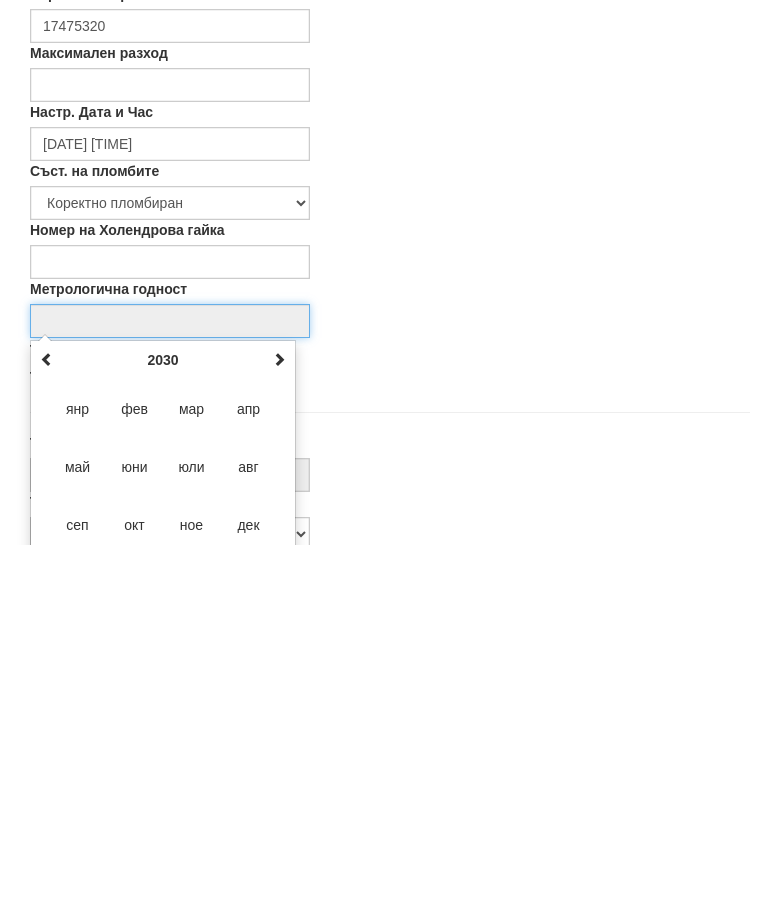 click on "авг" at bounding box center [249, 831] 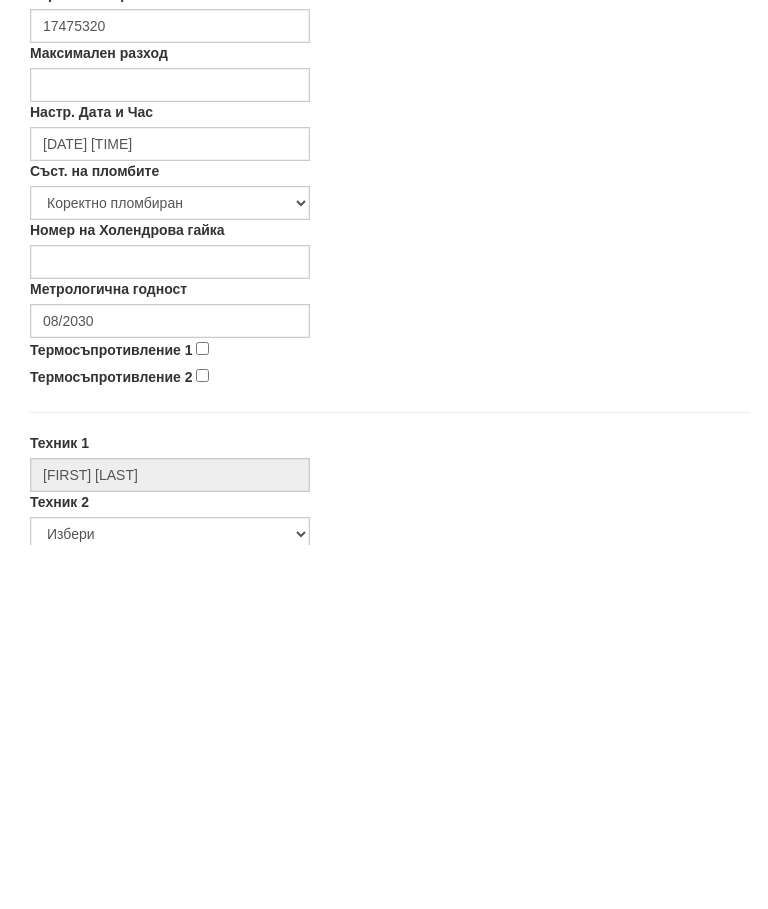 scroll, scrollTop: 654, scrollLeft: 0, axis: vertical 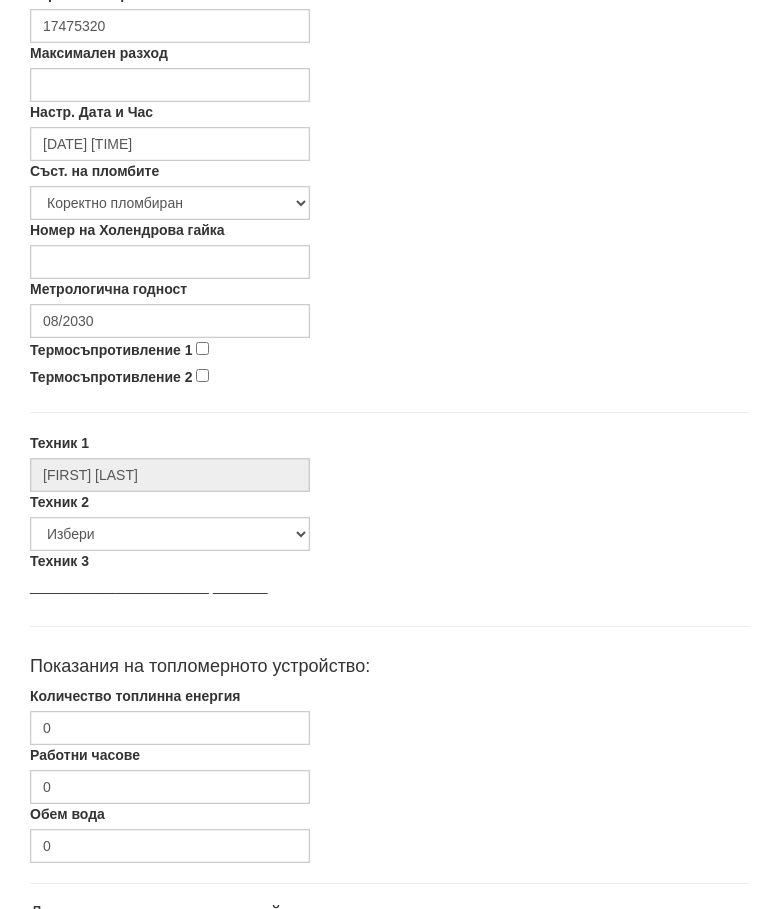 click on "Термосъпротивление 1" at bounding box center (202, 348) 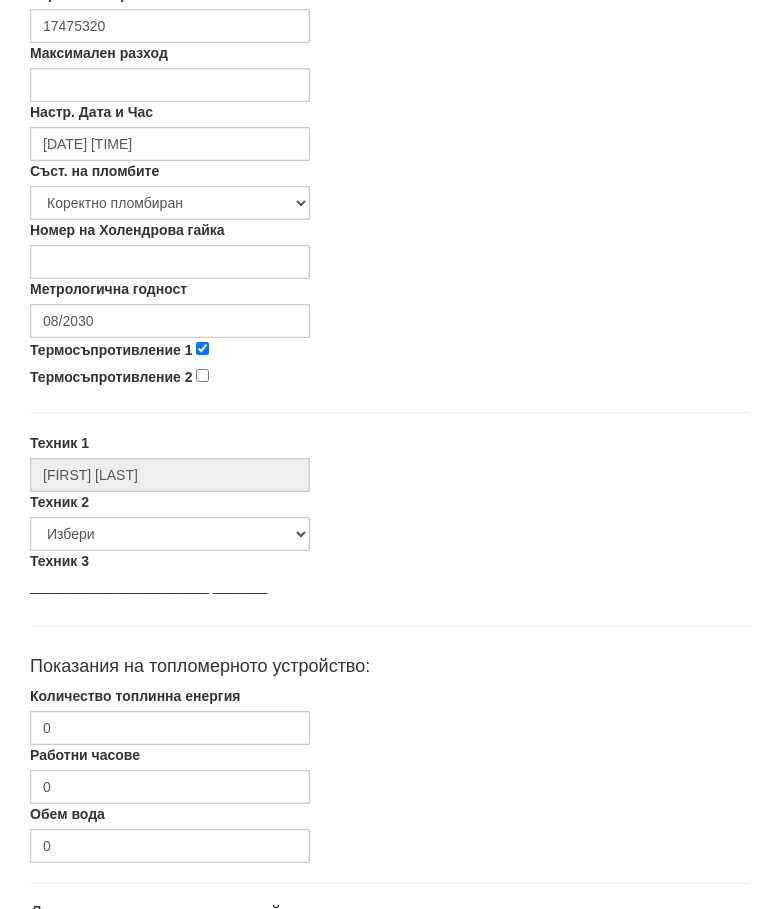 click on "Термосъпротивление 2" at bounding box center (202, 375) 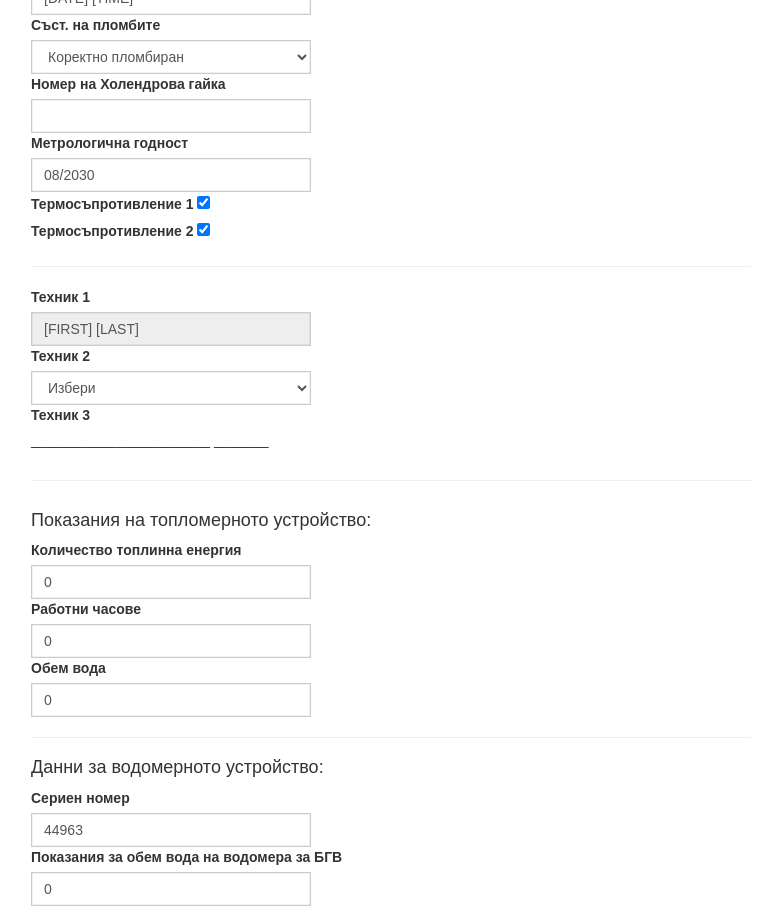 scroll, scrollTop: 820, scrollLeft: 0, axis: vertical 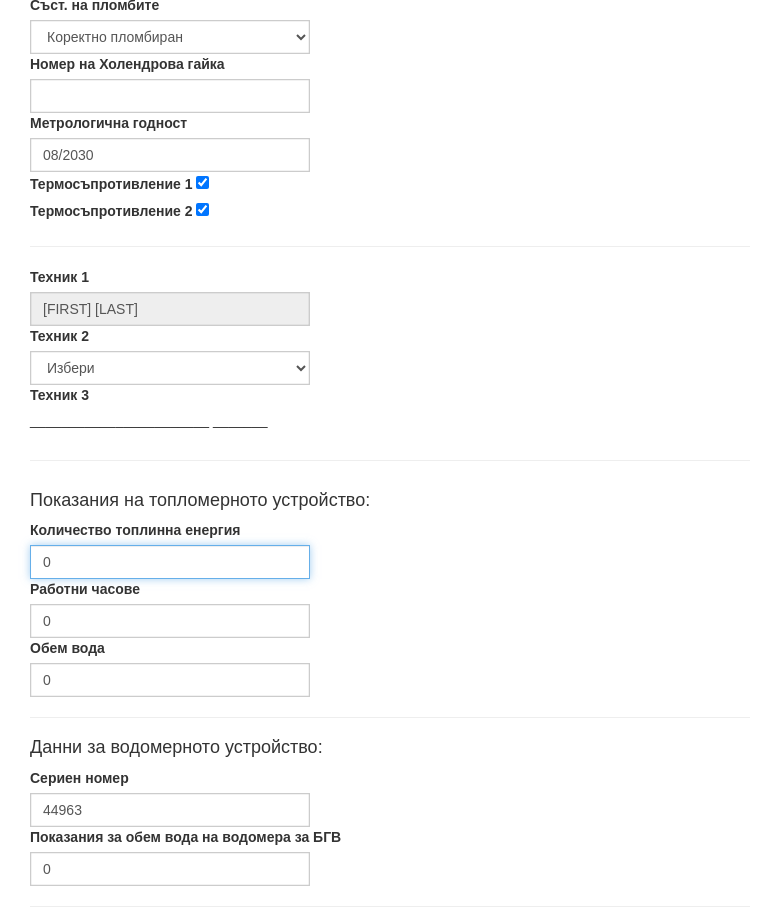 click on "0" at bounding box center [170, 562] 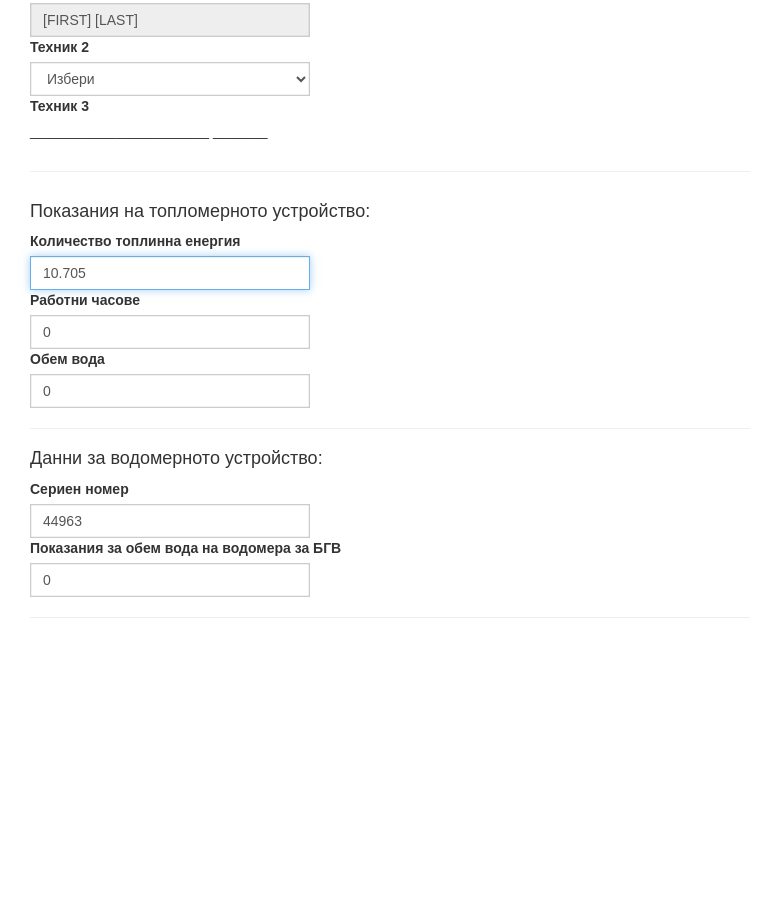 scroll, scrollTop: 948, scrollLeft: 0, axis: vertical 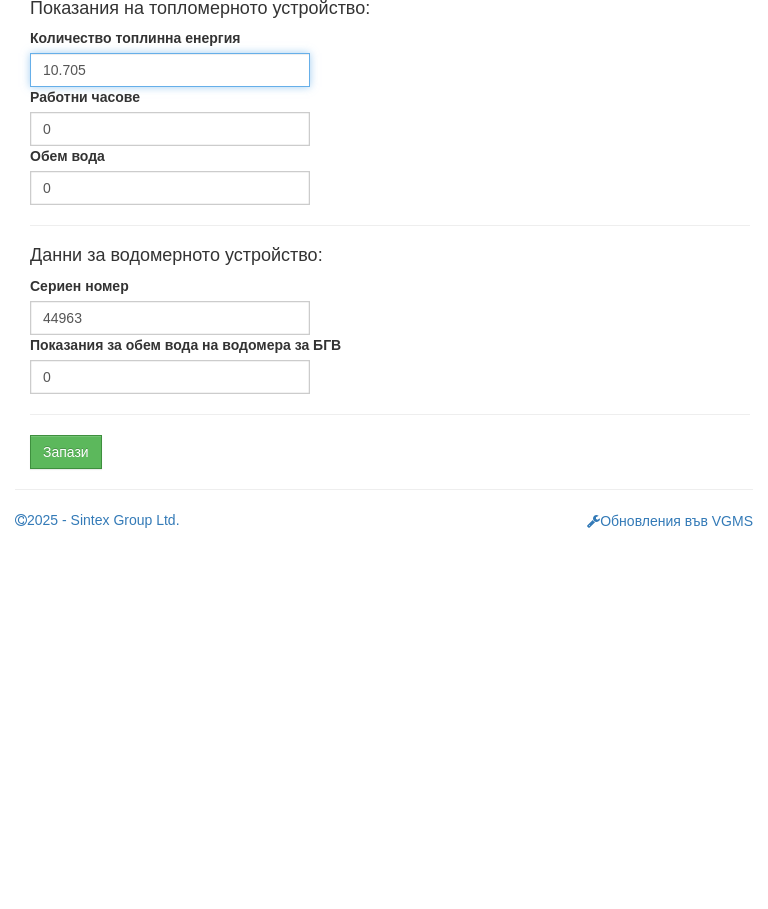 type on "10.705" 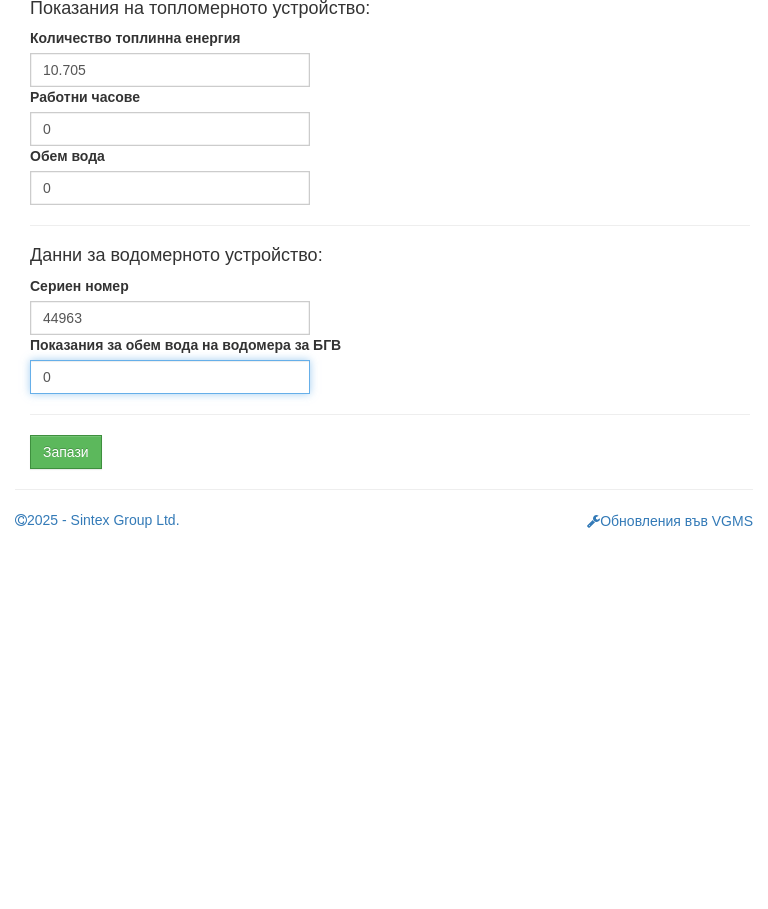 click on "0" at bounding box center [170, 741] 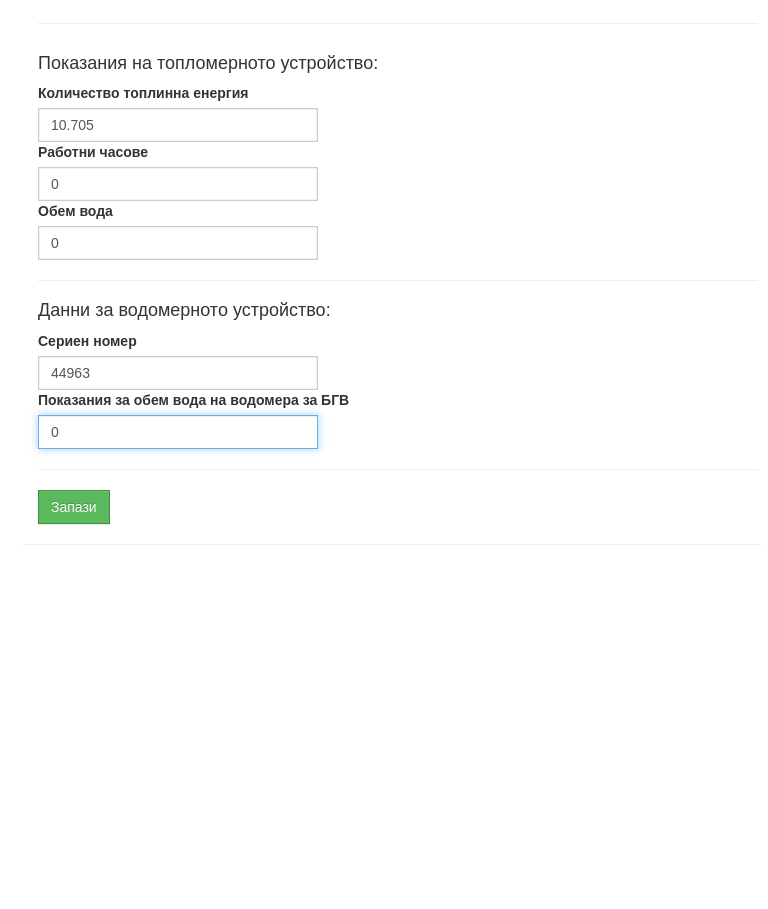 scroll, scrollTop: 948, scrollLeft: 0, axis: vertical 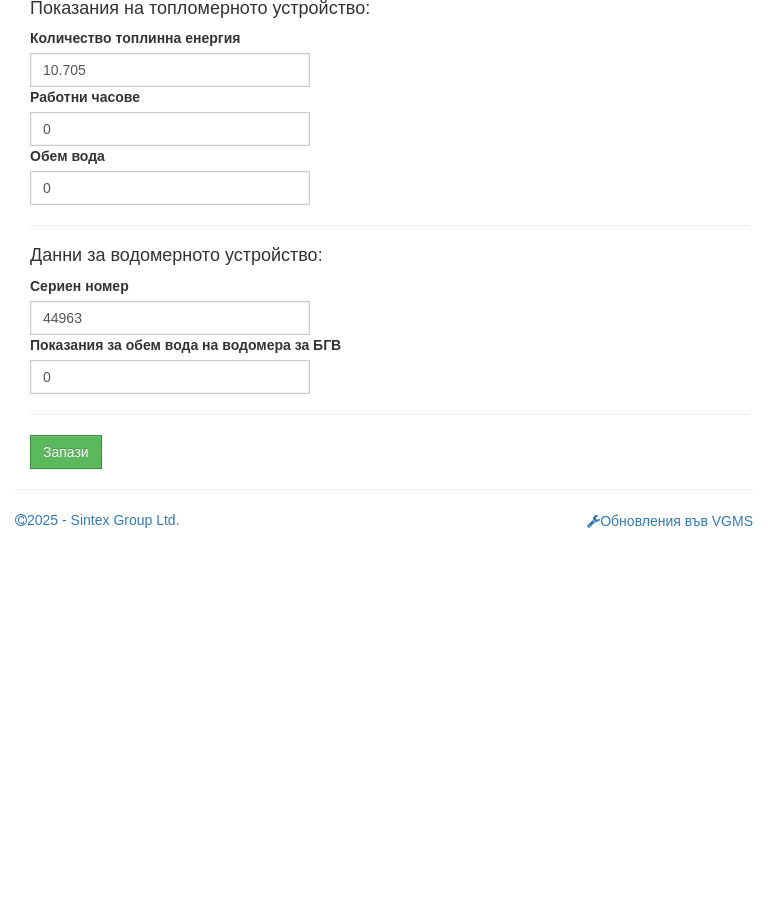 click on "Запази" at bounding box center (66, 816) 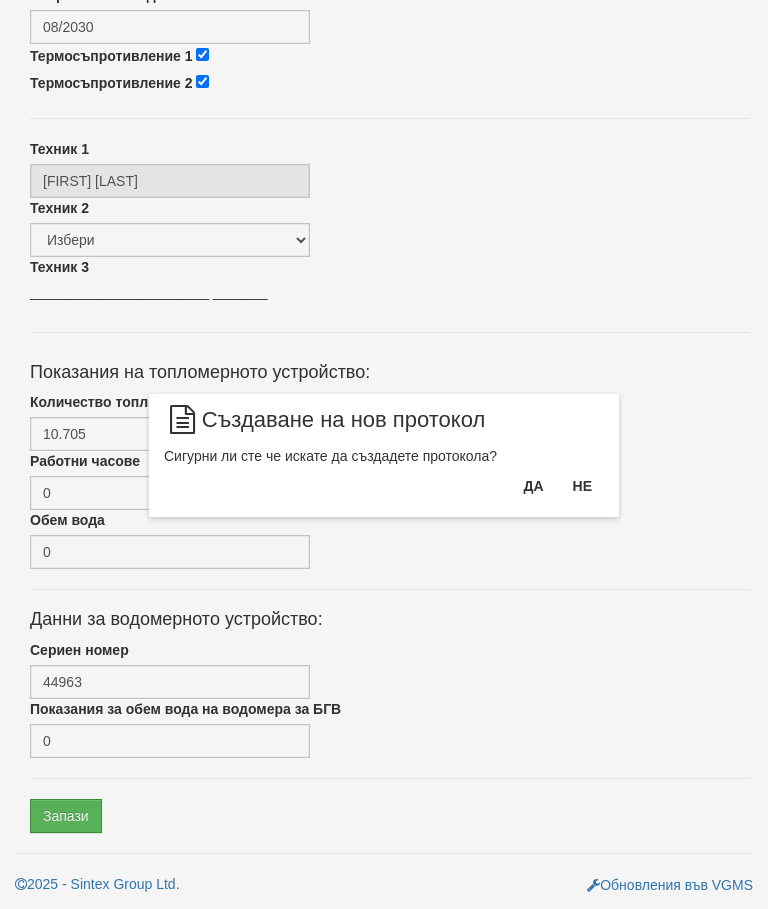 click on "Да" at bounding box center [533, 486] 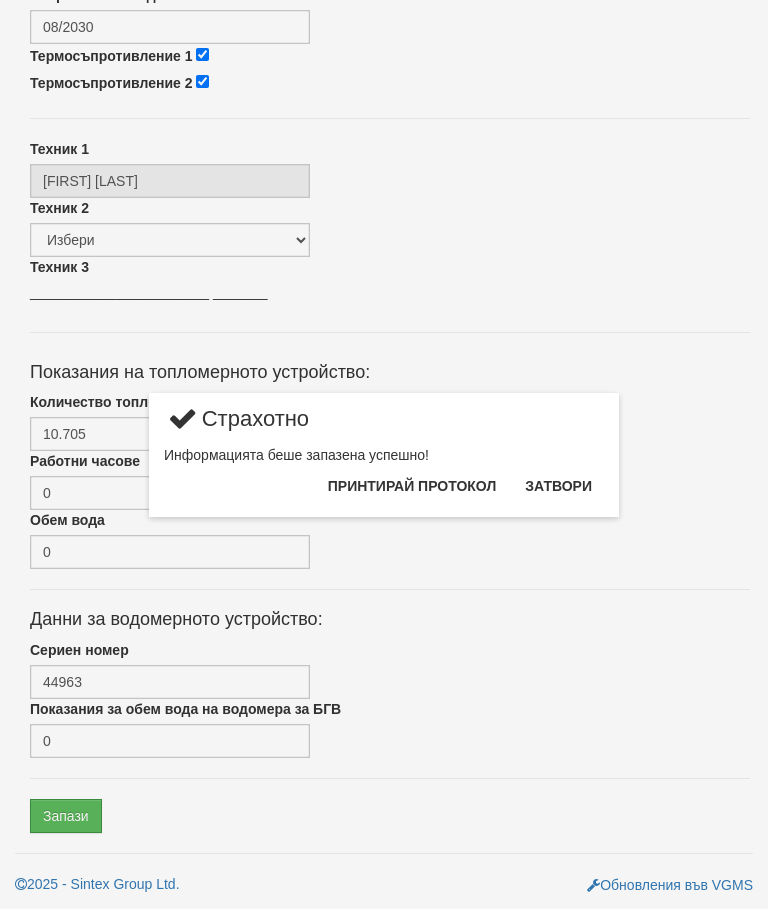 click on "Затвори" at bounding box center [558, 486] 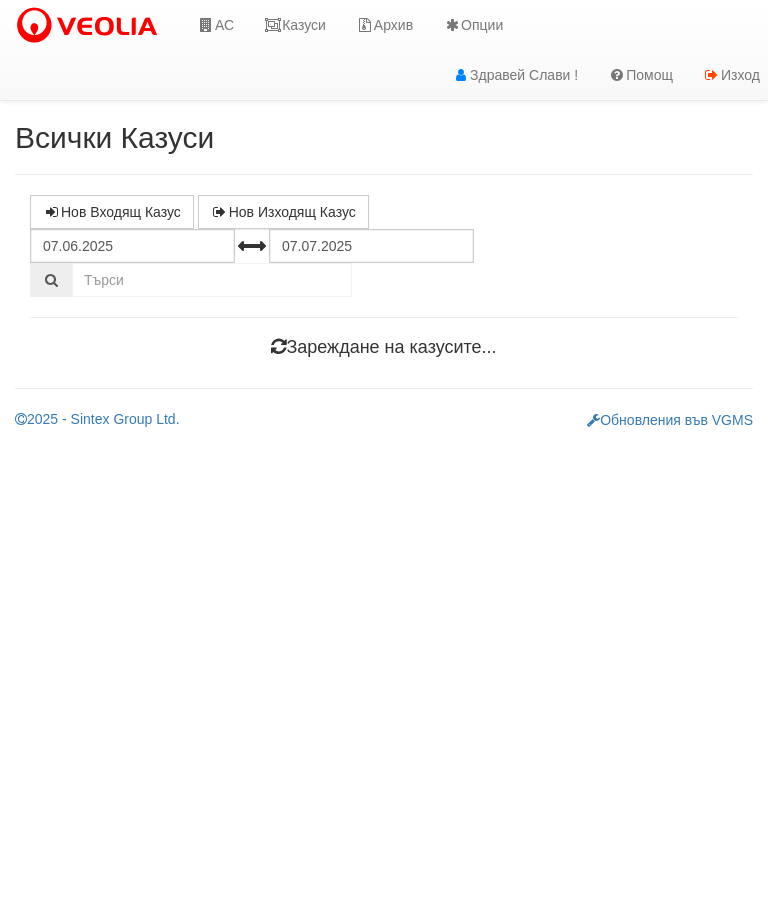 scroll, scrollTop: 0, scrollLeft: 0, axis: both 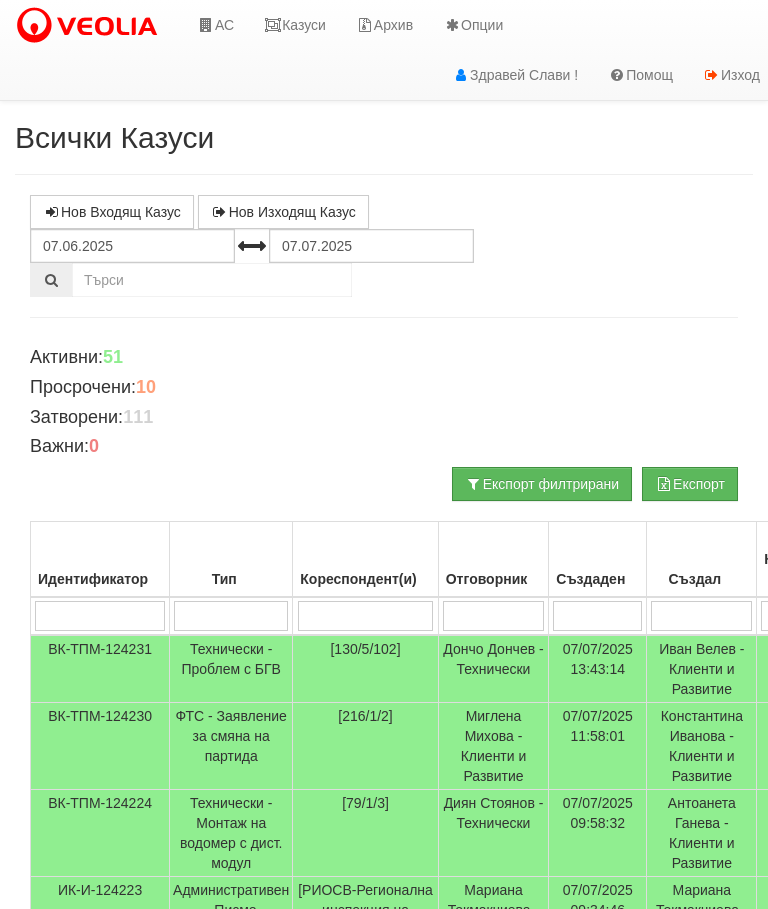 click on "Казуси" at bounding box center [295, 25] 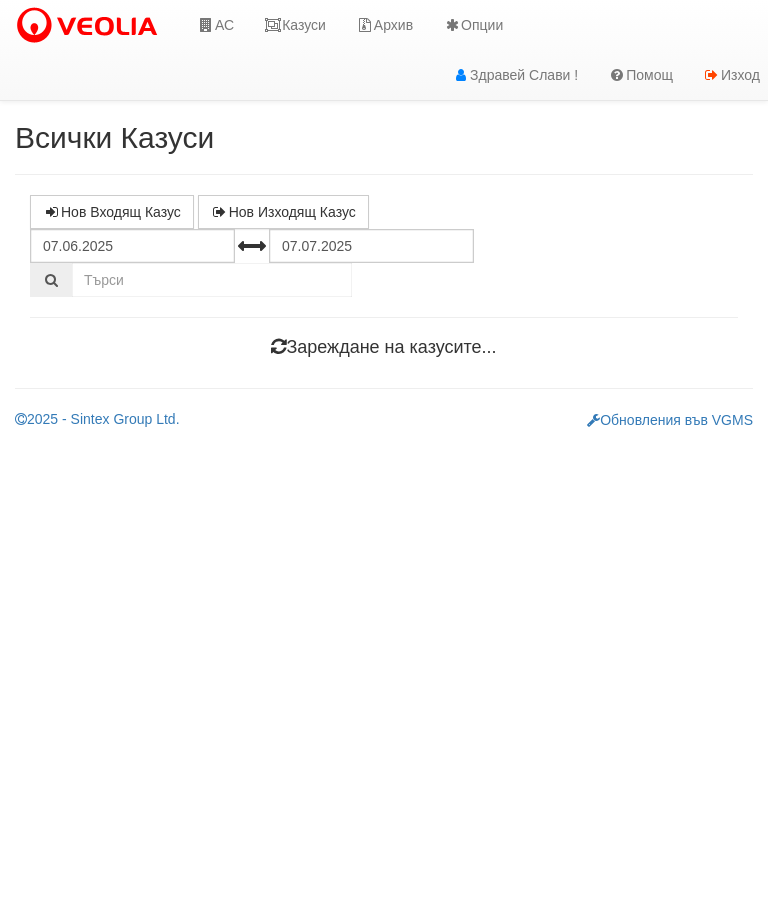 scroll, scrollTop: 0, scrollLeft: 0, axis: both 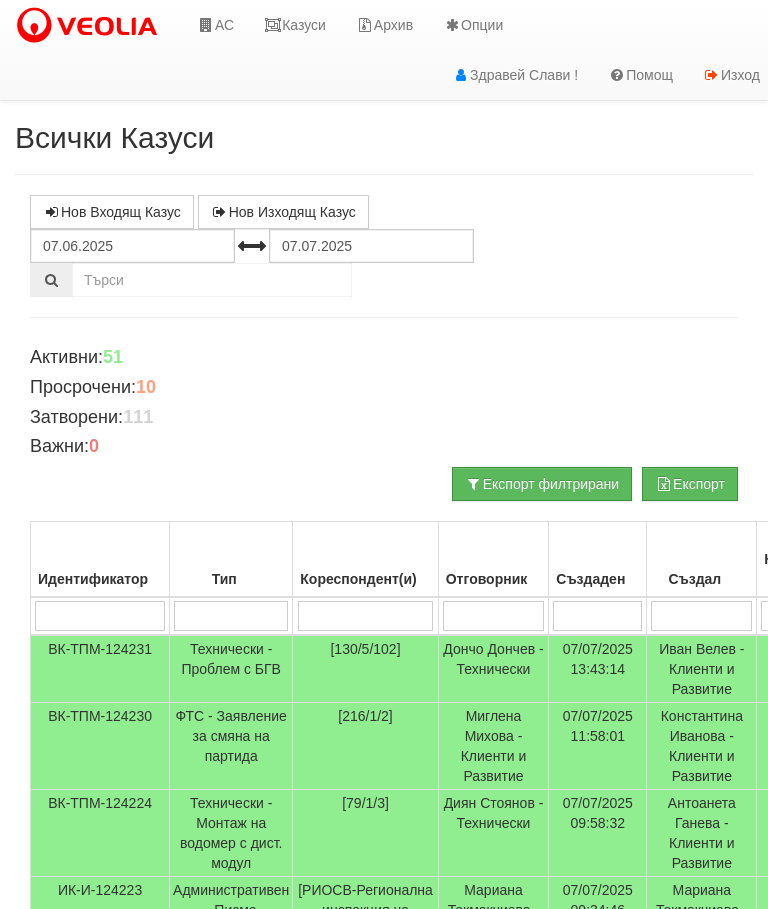click on "Казуси" at bounding box center (295, 25) 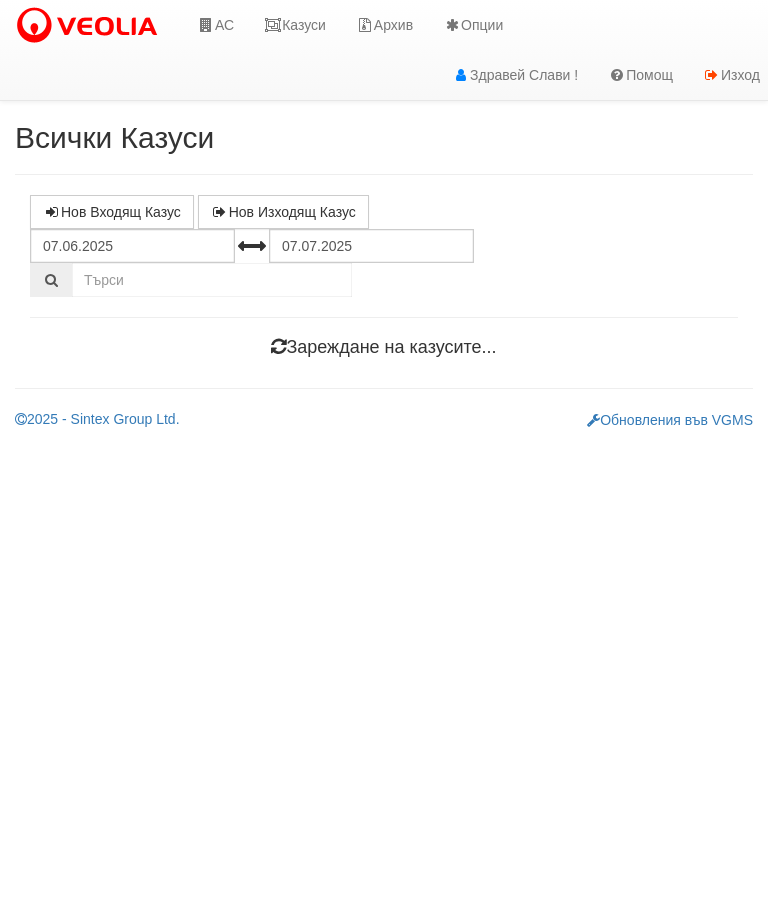 scroll, scrollTop: 0, scrollLeft: 0, axis: both 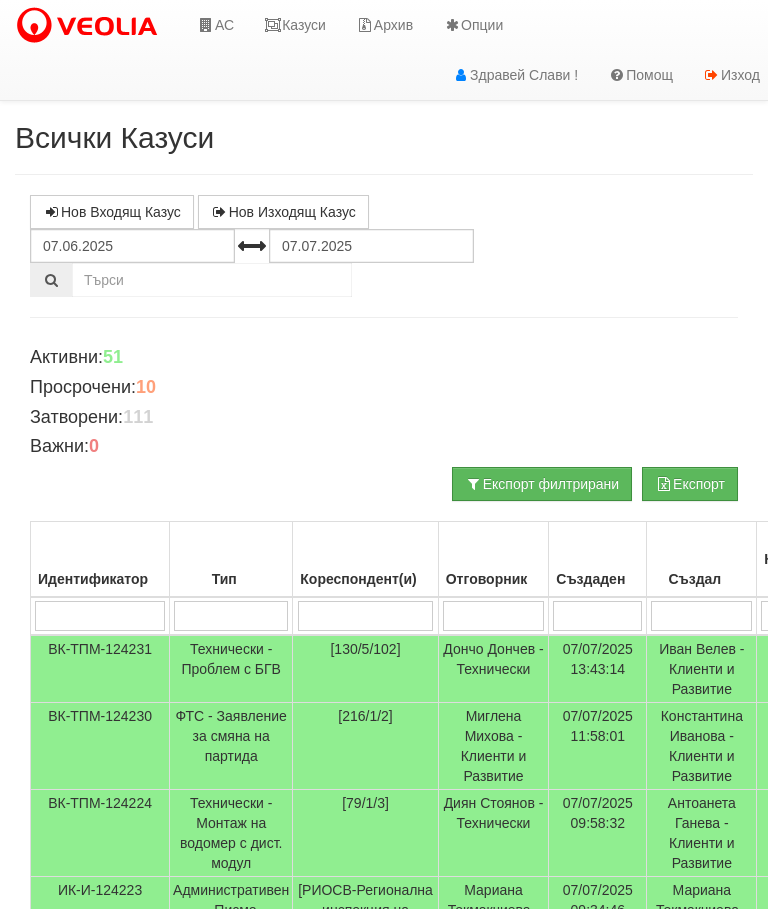 click on "Казуси" at bounding box center [295, 25] 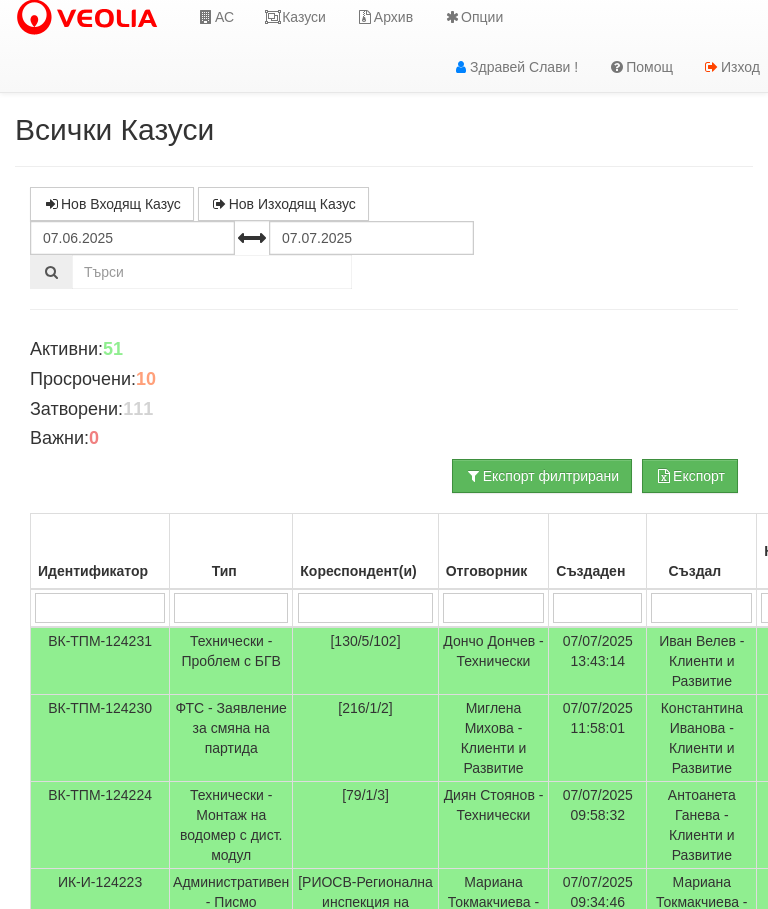 scroll, scrollTop: 0, scrollLeft: 0, axis: both 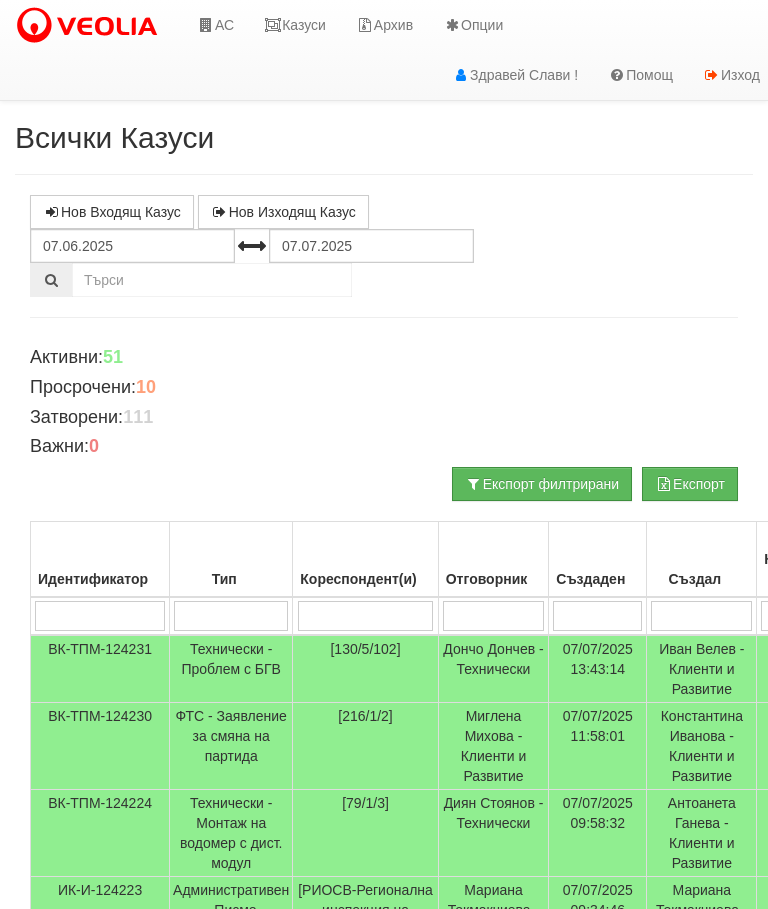 click on "Казуси" at bounding box center (295, 25) 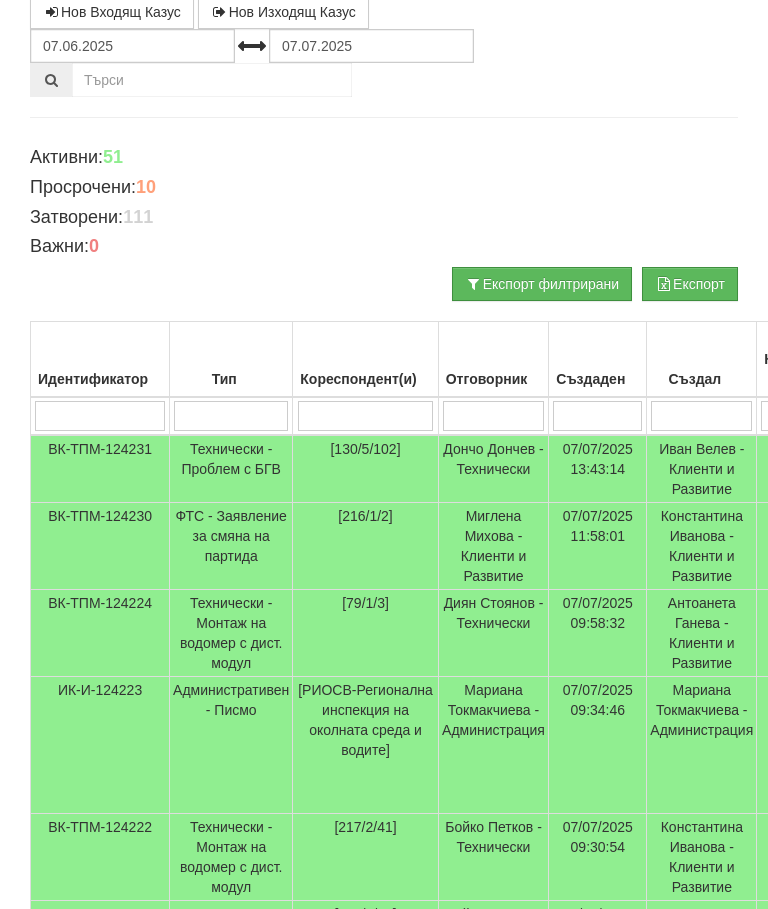 scroll, scrollTop: 0, scrollLeft: 0, axis: both 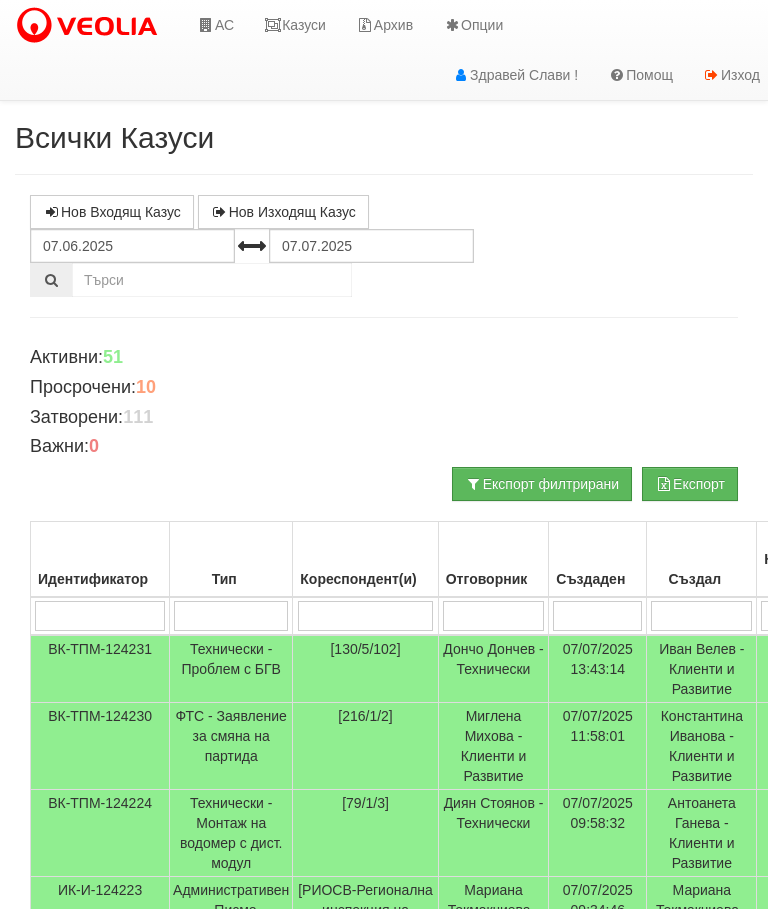 click on "Казуси" at bounding box center [295, 25] 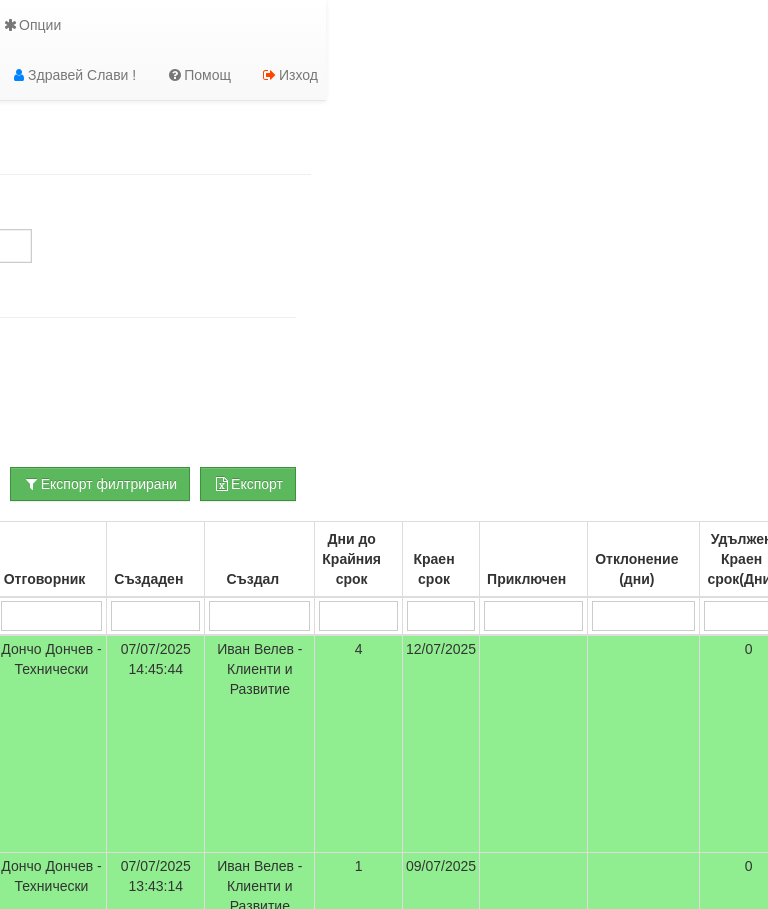 scroll, scrollTop: 0, scrollLeft: 0, axis: both 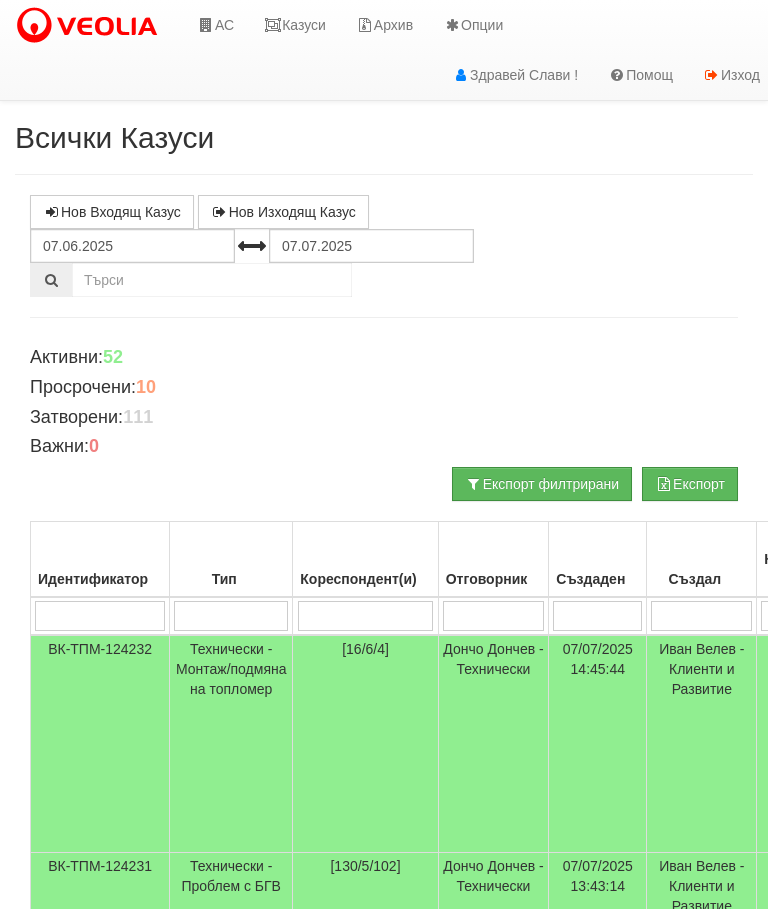click on "Технически - Монтаж/подмяна на топломер" at bounding box center (231, 744) 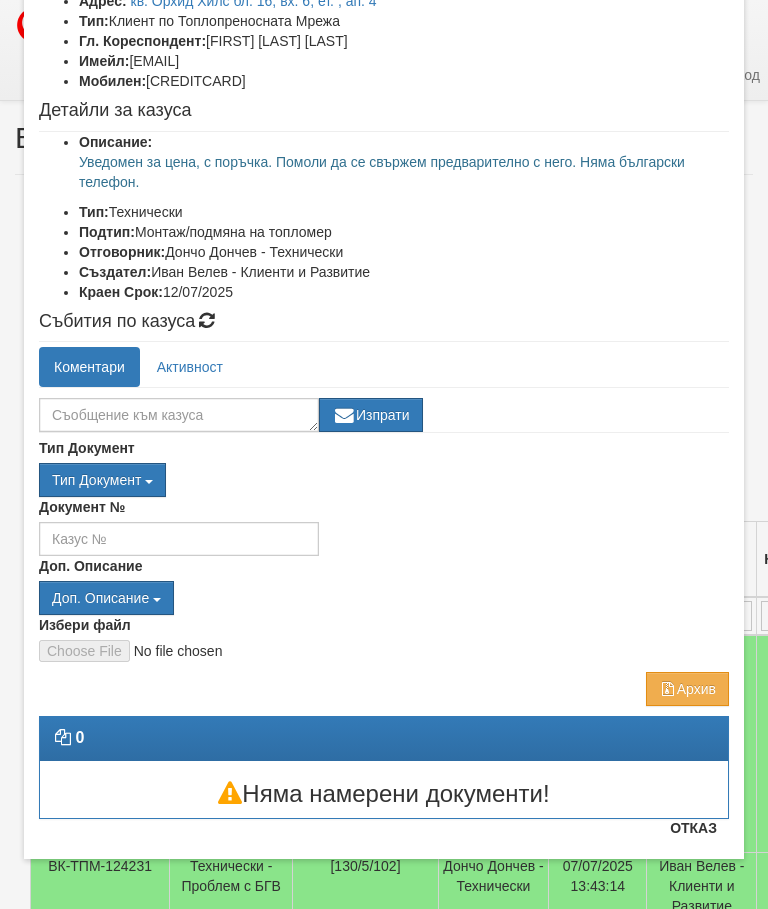scroll, scrollTop: 157, scrollLeft: 0, axis: vertical 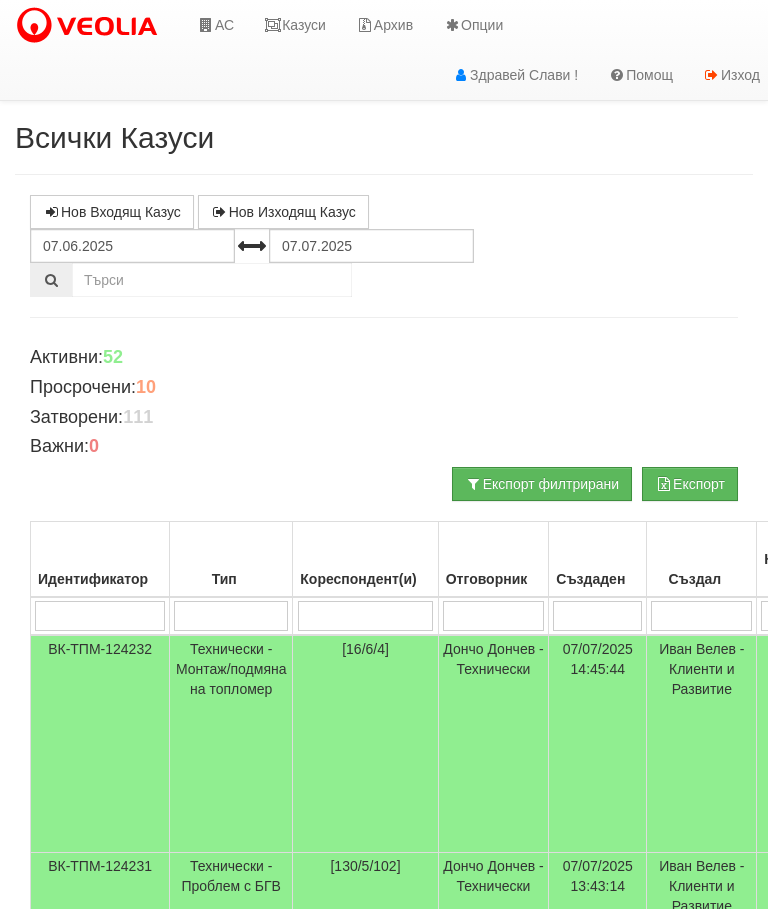 click on "Казуси" at bounding box center [295, 25] 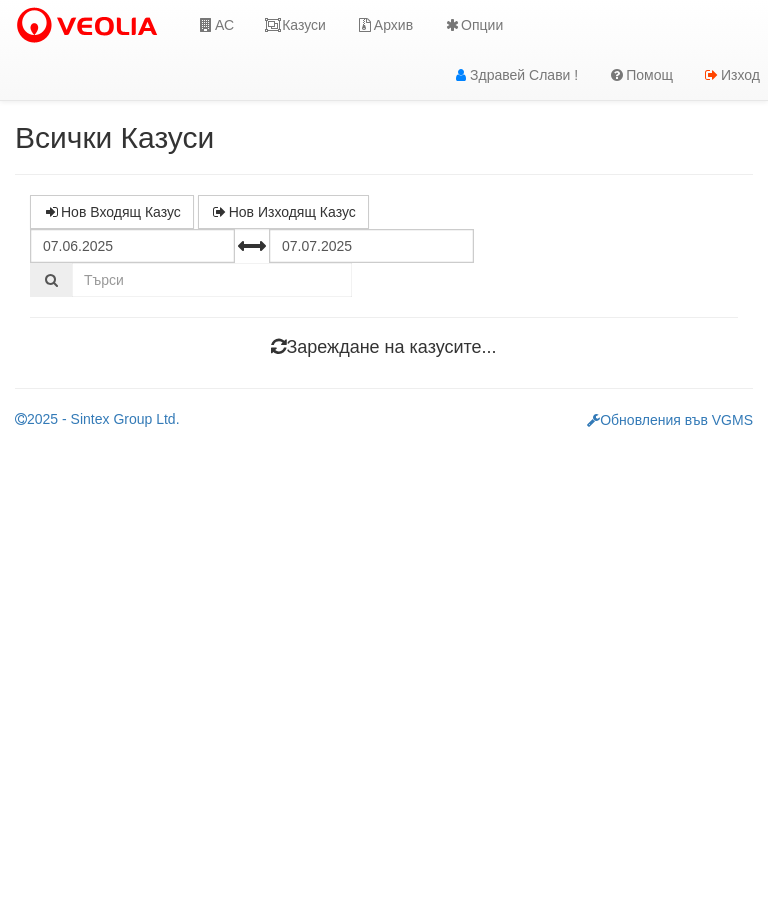 scroll, scrollTop: 0, scrollLeft: 0, axis: both 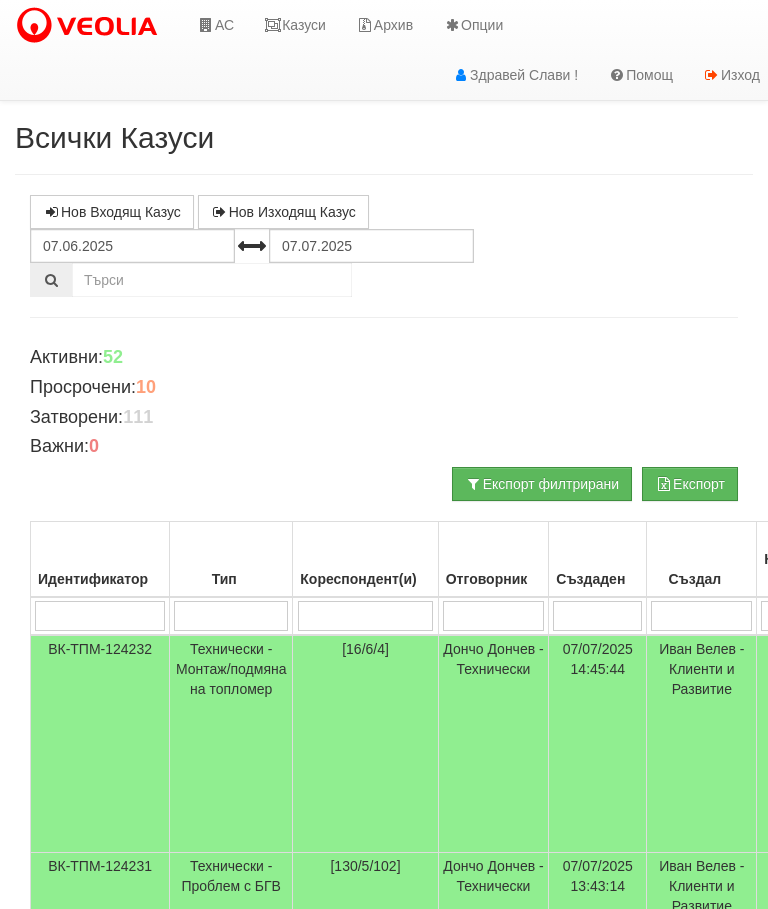 click on "Казуси" at bounding box center [295, 25] 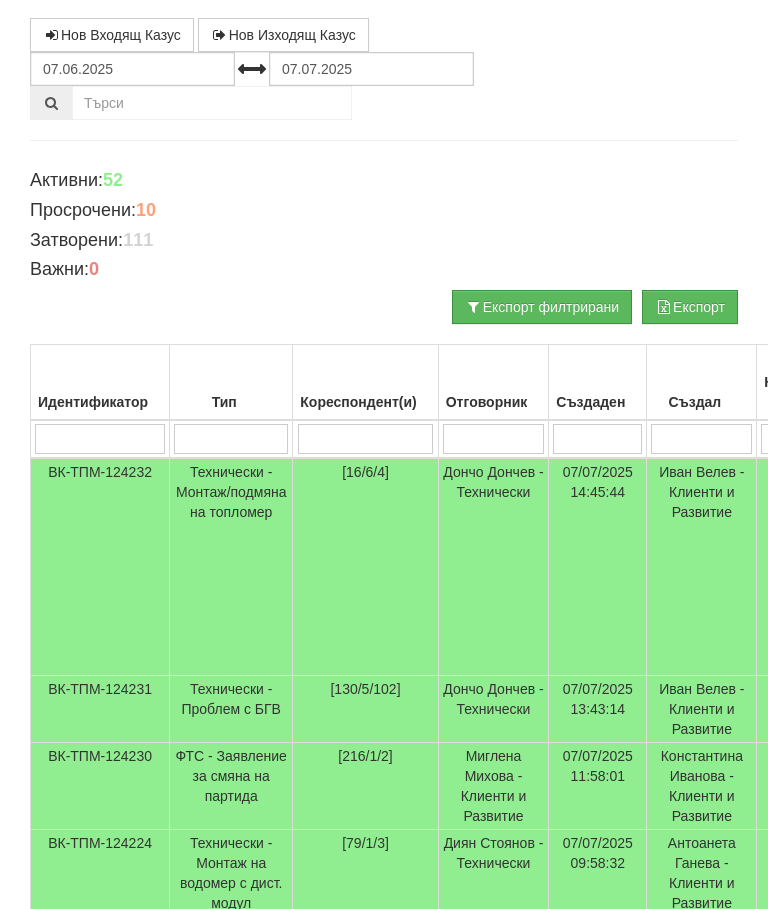 scroll, scrollTop: 0, scrollLeft: 0, axis: both 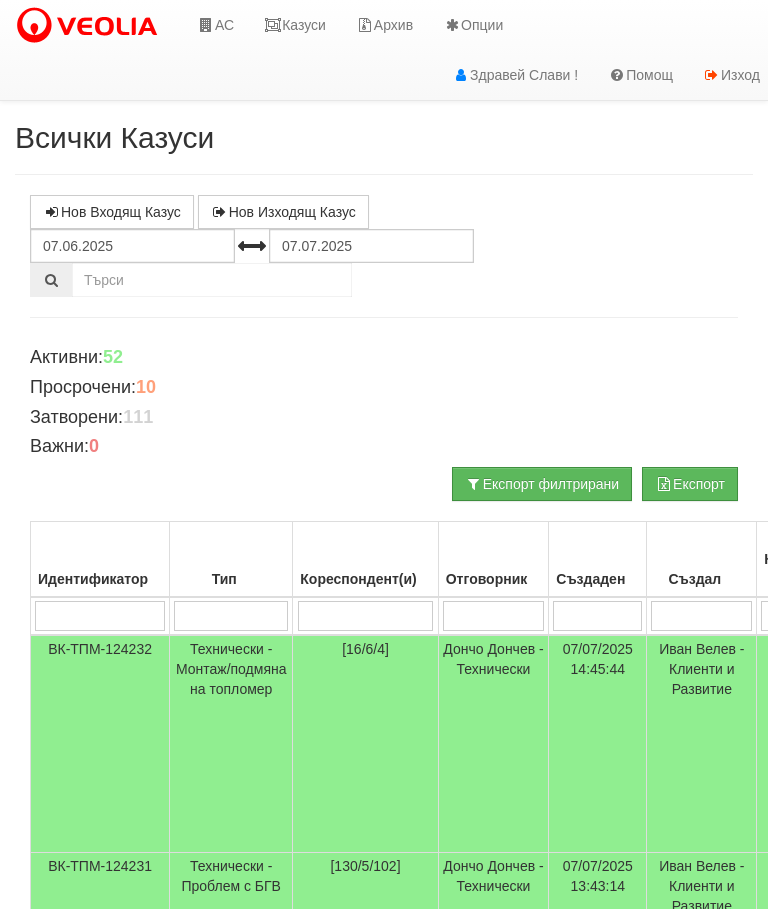 click on "Казуси" at bounding box center [295, 25] 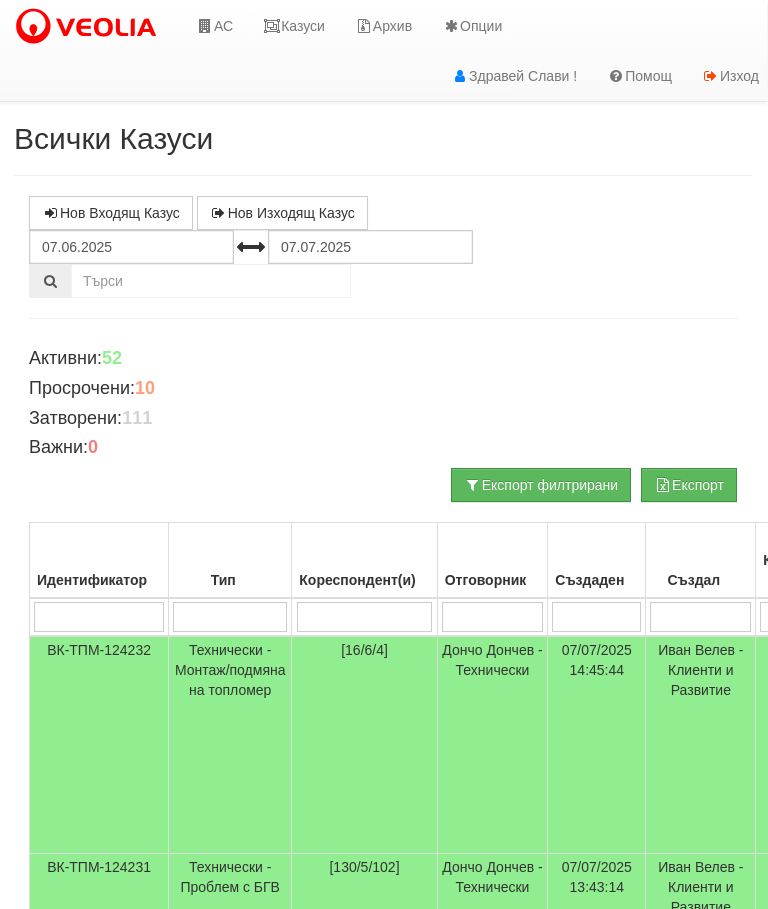 scroll, scrollTop: 0, scrollLeft: 0, axis: both 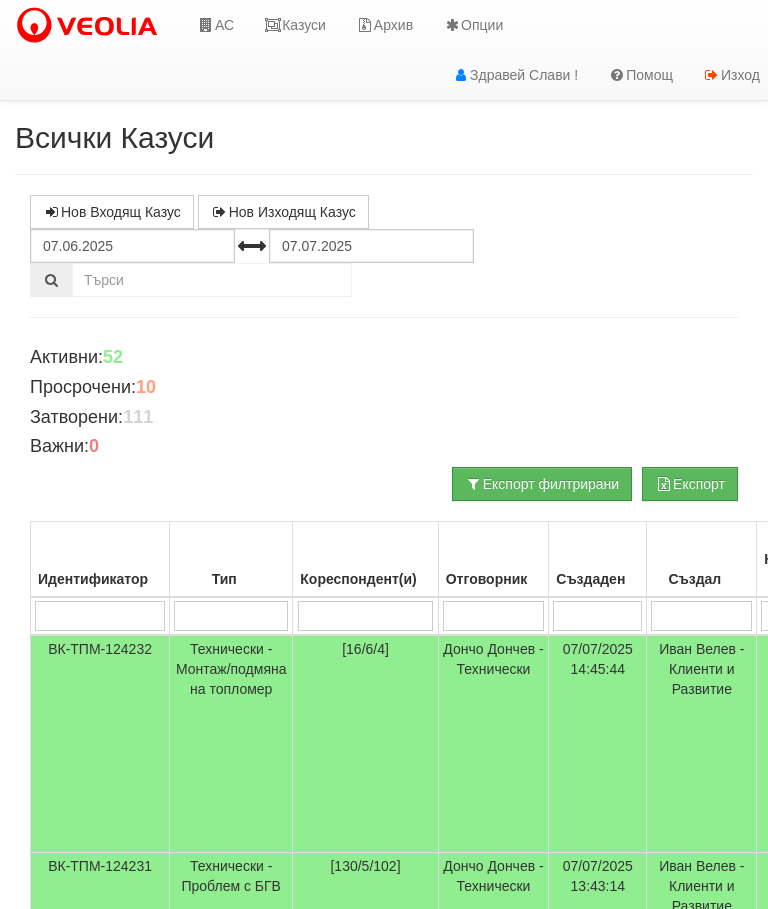 click on "Казуси" at bounding box center (295, 25) 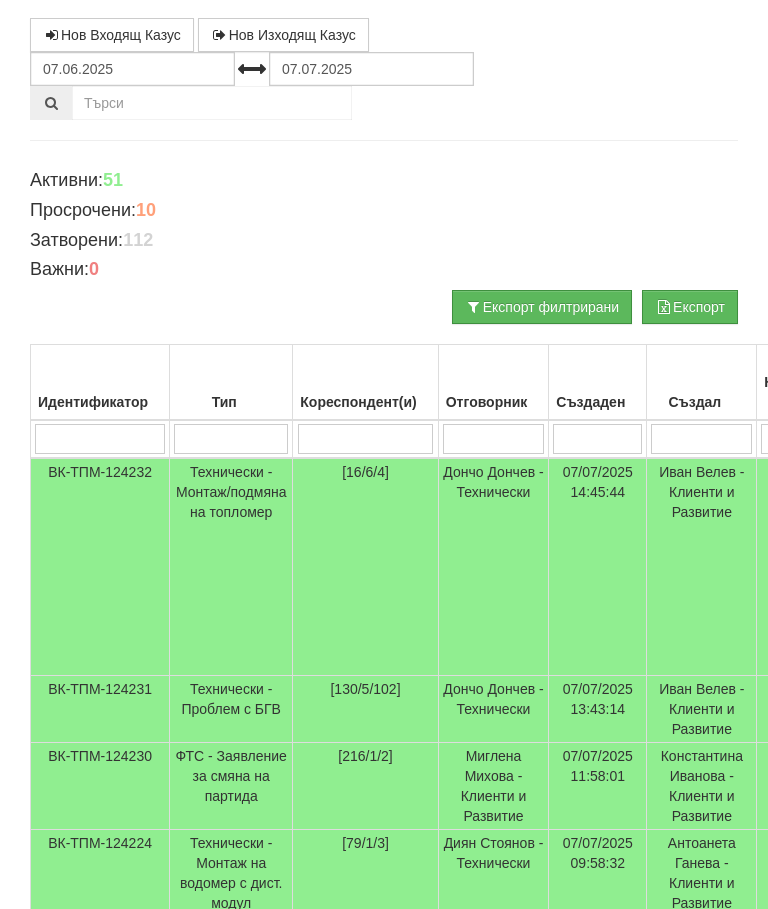 scroll, scrollTop: 0, scrollLeft: 0, axis: both 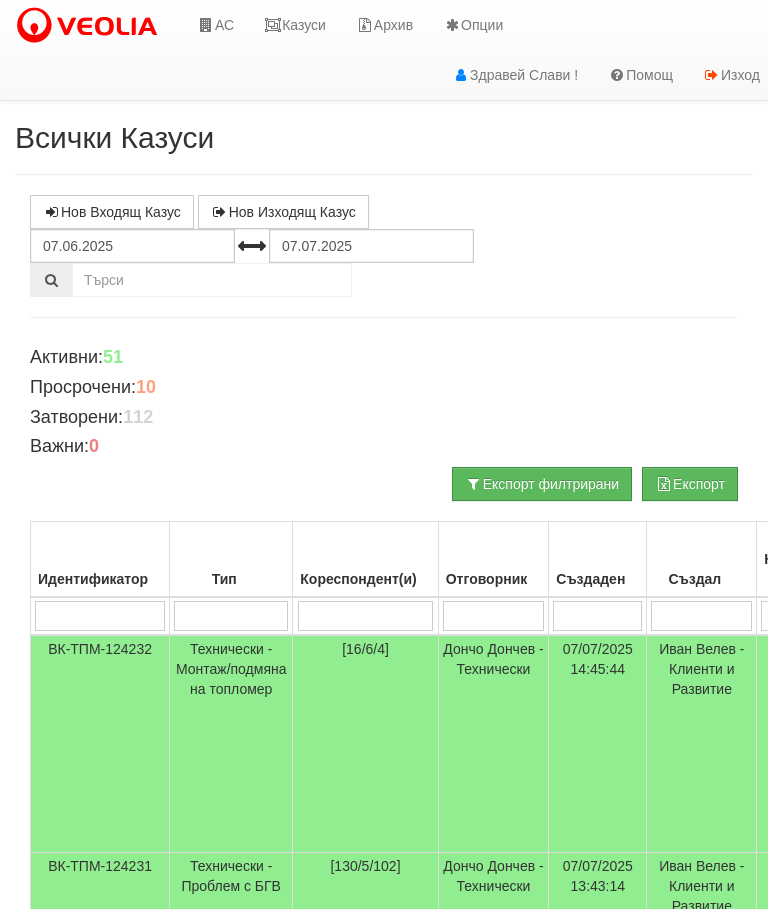 click on "Казуси" at bounding box center [295, 25] 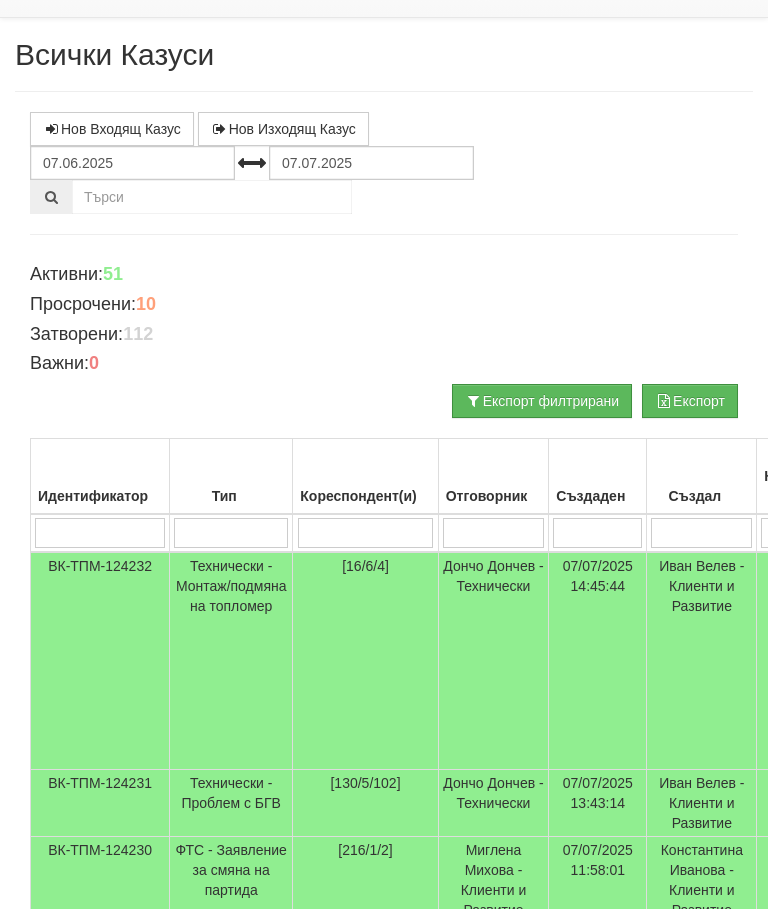 scroll, scrollTop: 0, scrollLeft: 0, axis: both 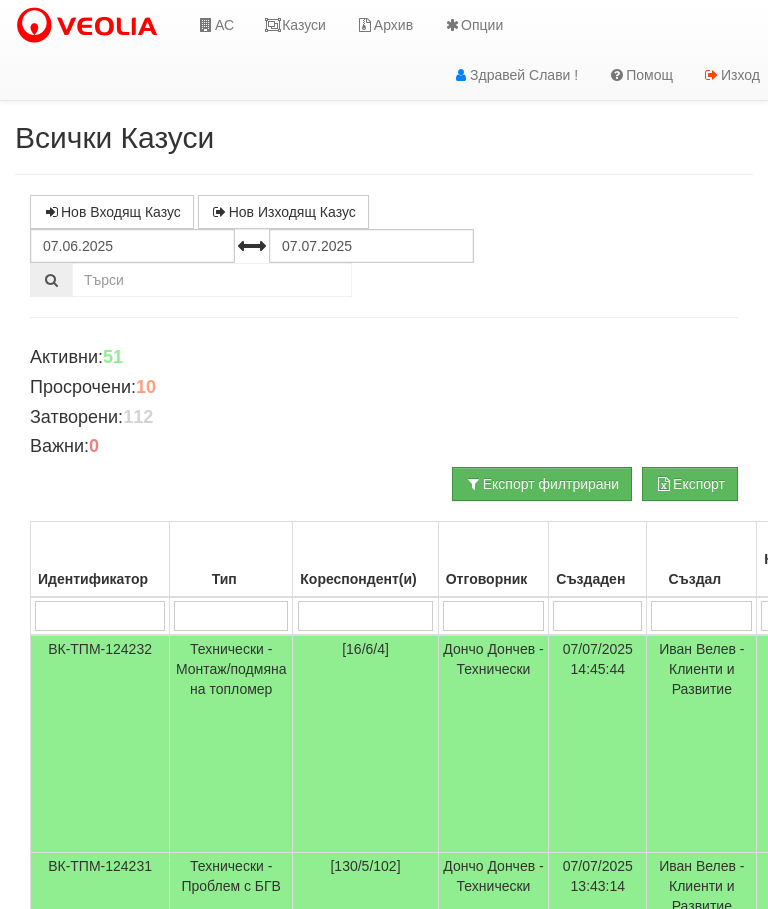 click on "Казуси" at bounding box center (295, 25) 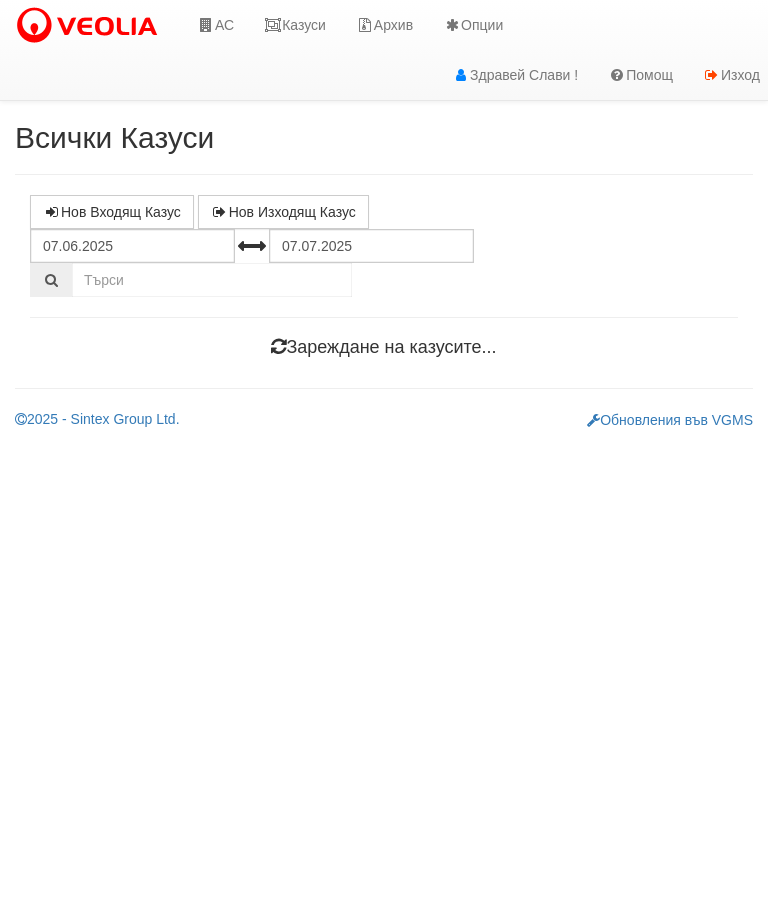 scroll, scrollTop: 0, scrollLeft: 0, axis: both 